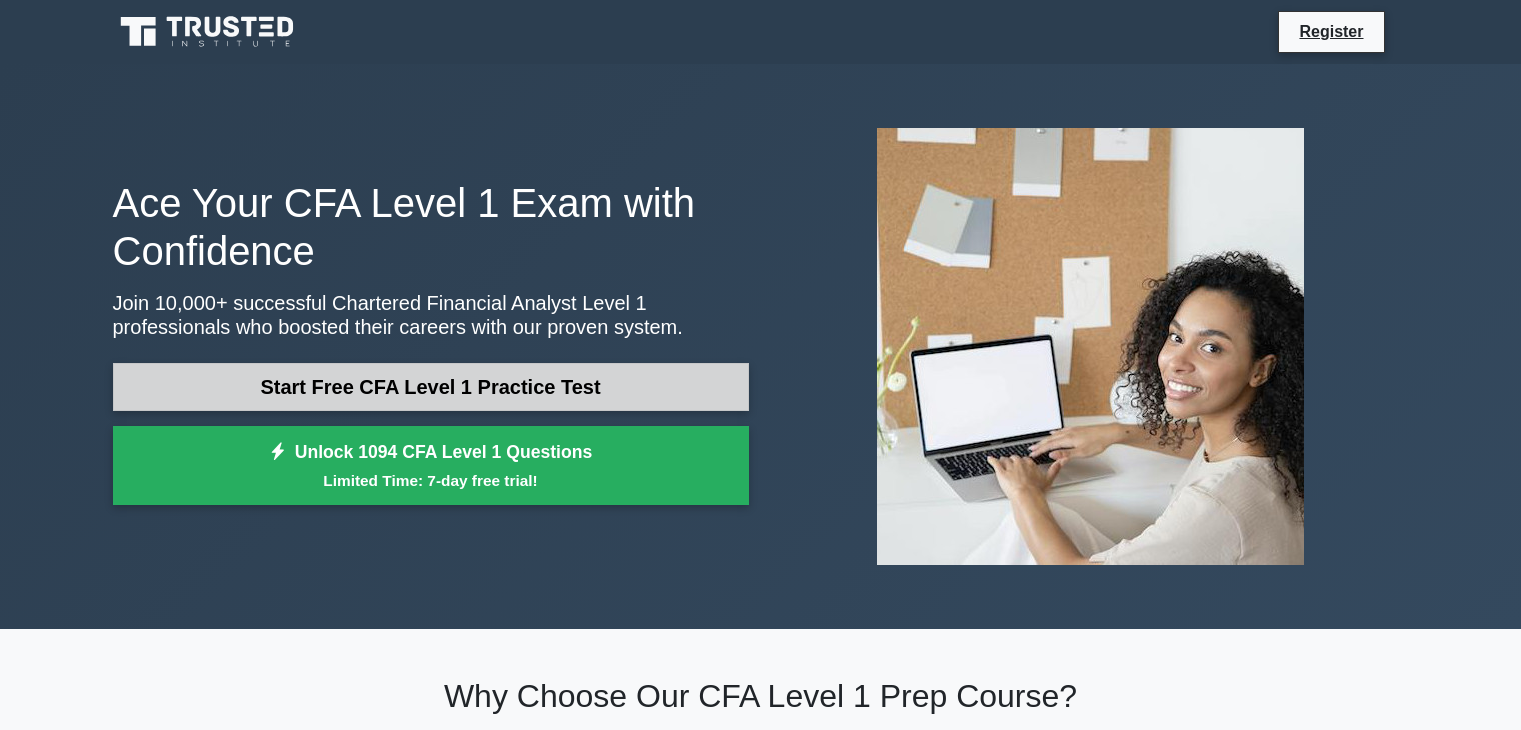 scroll, scrollTop: 0, scrollLeft: 0, axis: both 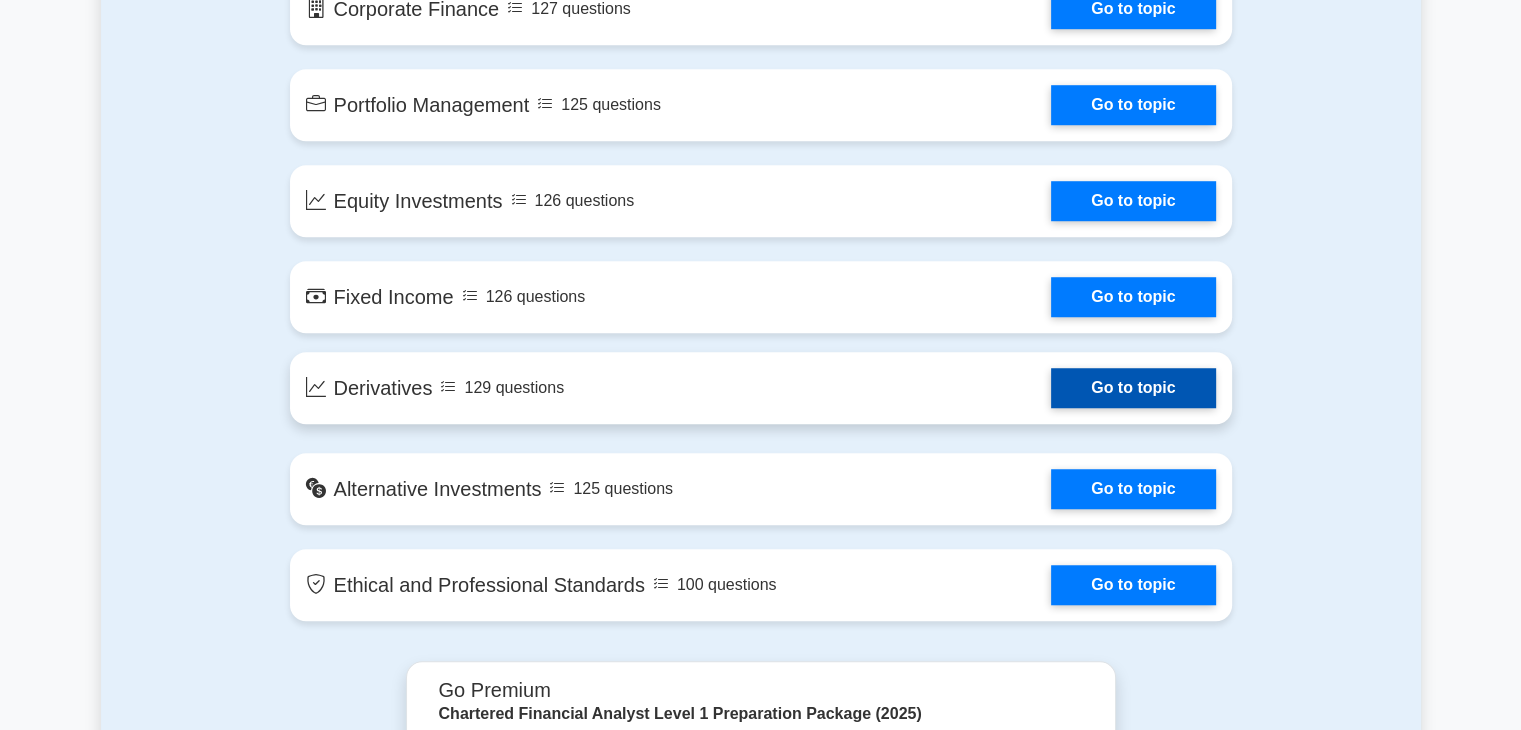 click on "Go to topic" at bounding box center [1133, 388] 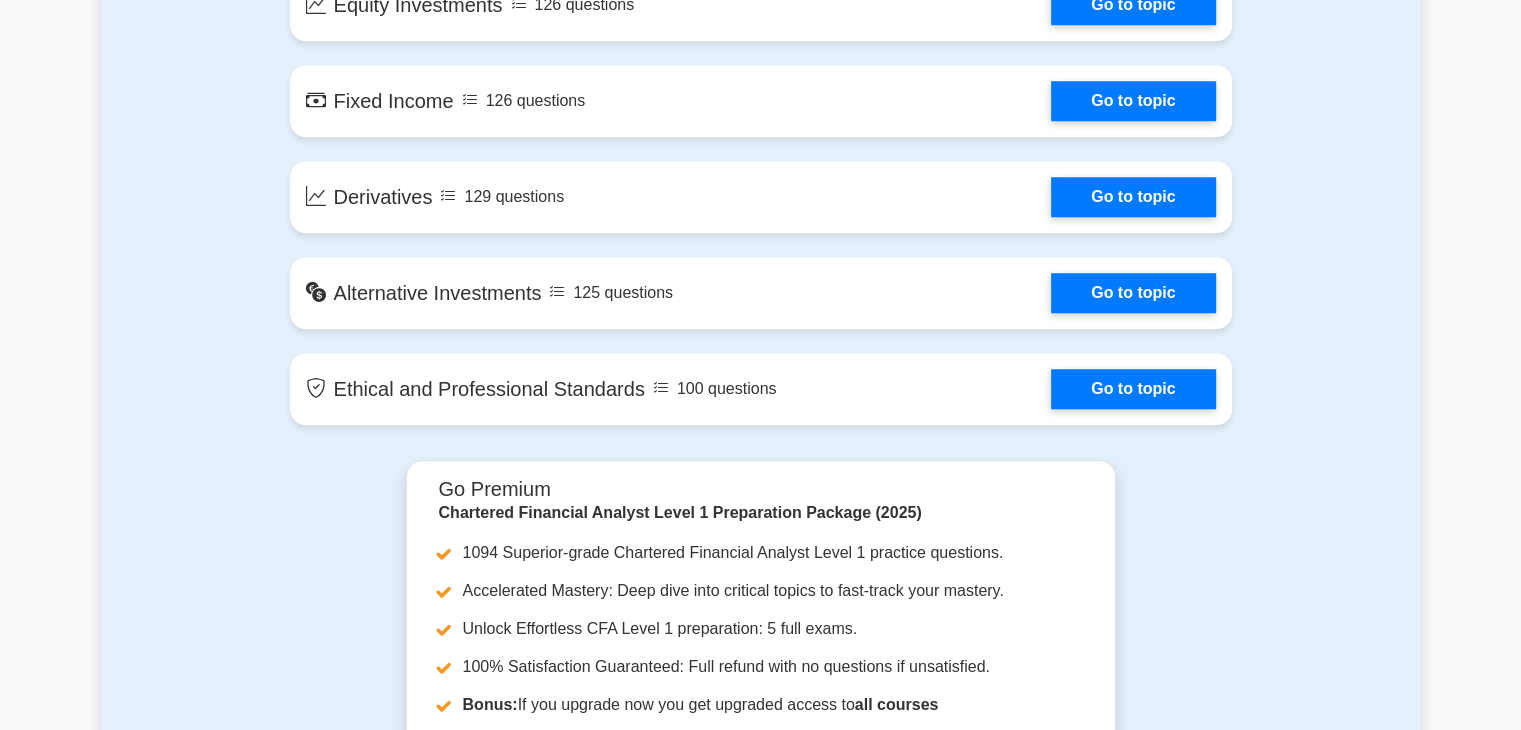 scroll, scrollTop: 1600, scrollLeft: 0, axis: vertical 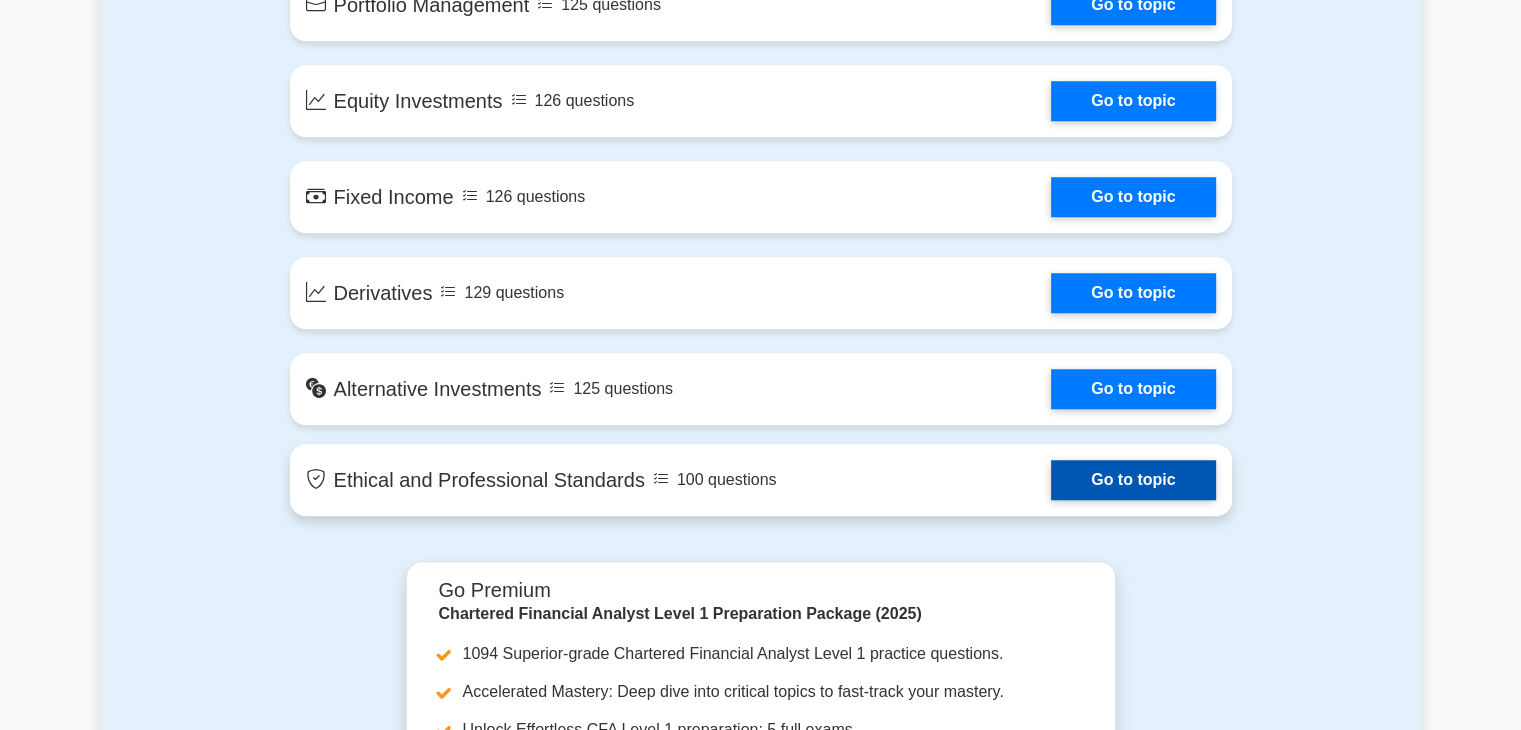 click on "Go to topic" at bounding box center [1133, 480] 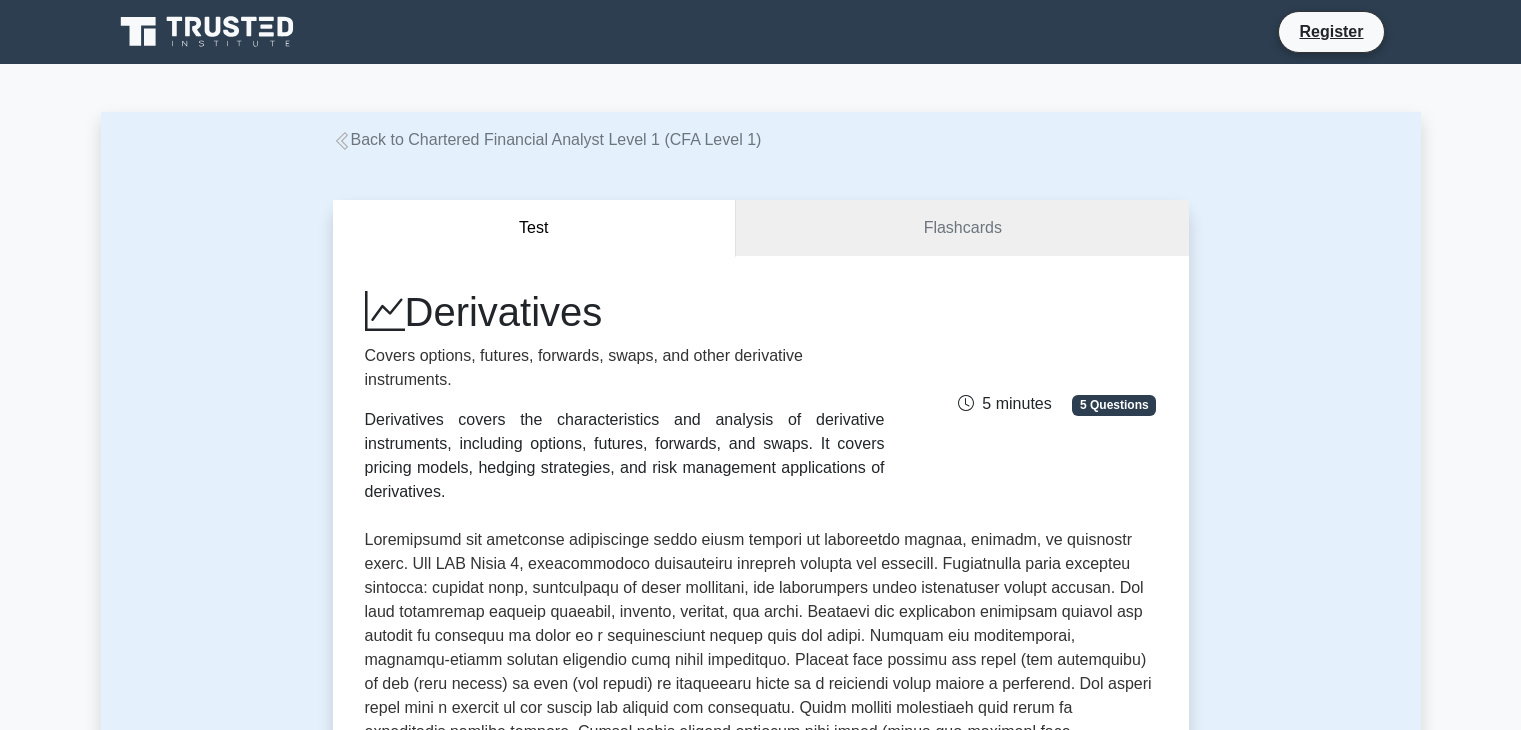 scroll, scrollTop: 0, scrollLeft: 0, axis: both 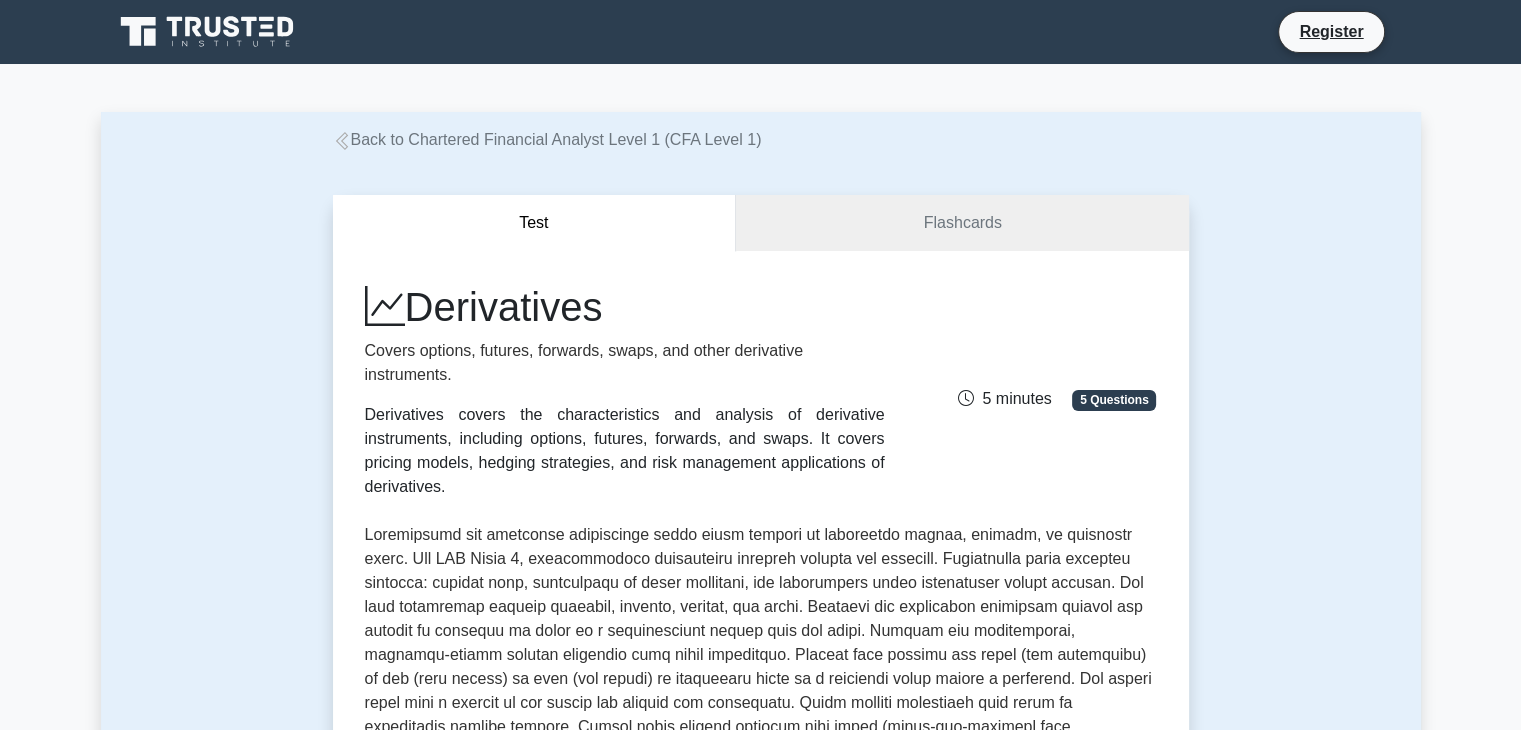 drag, startPoint x: 376, startPoint y: 415, endPoint x: 876, endPoint y: 470, distance: 503.0159 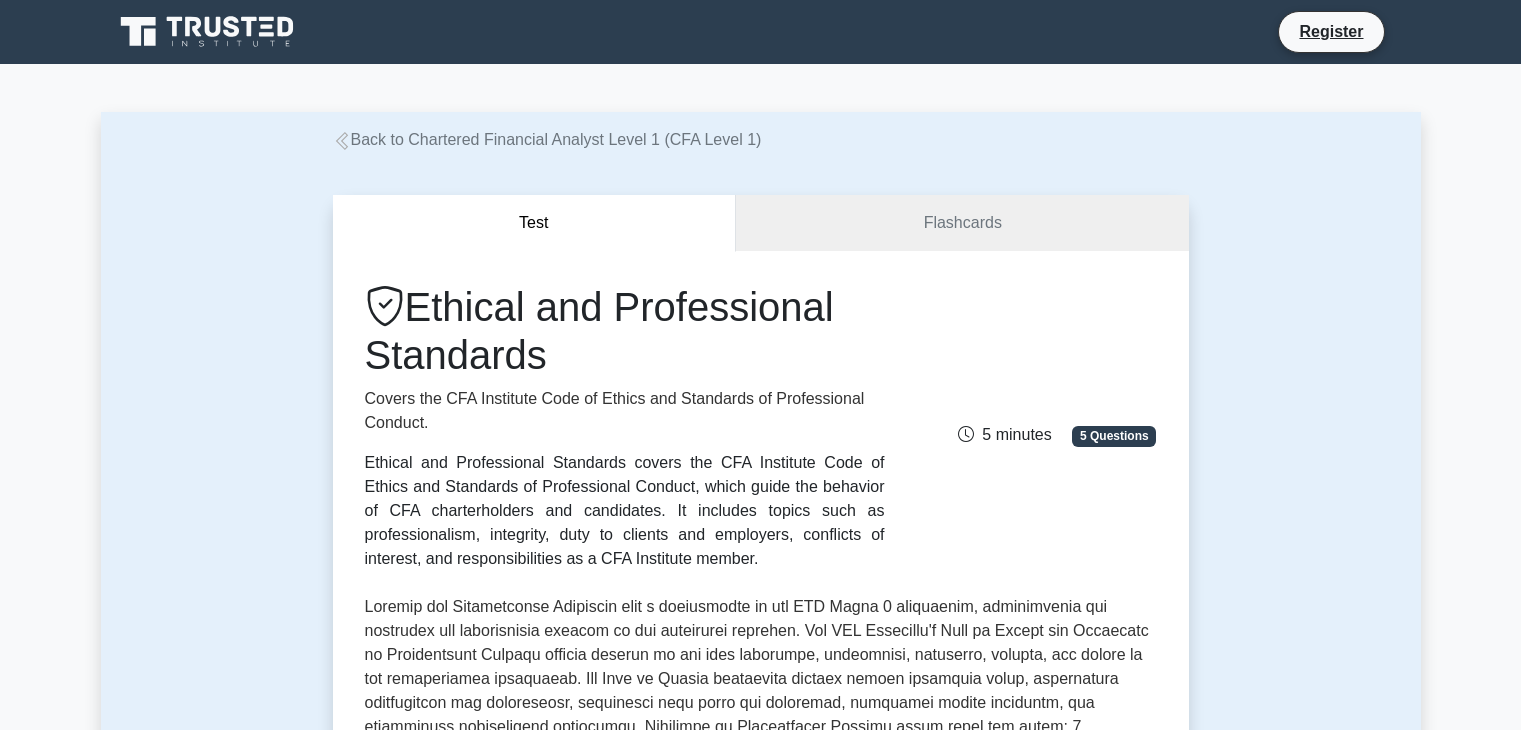 scroll, scrollTop: 0, scrollLeft: 0, axis: both 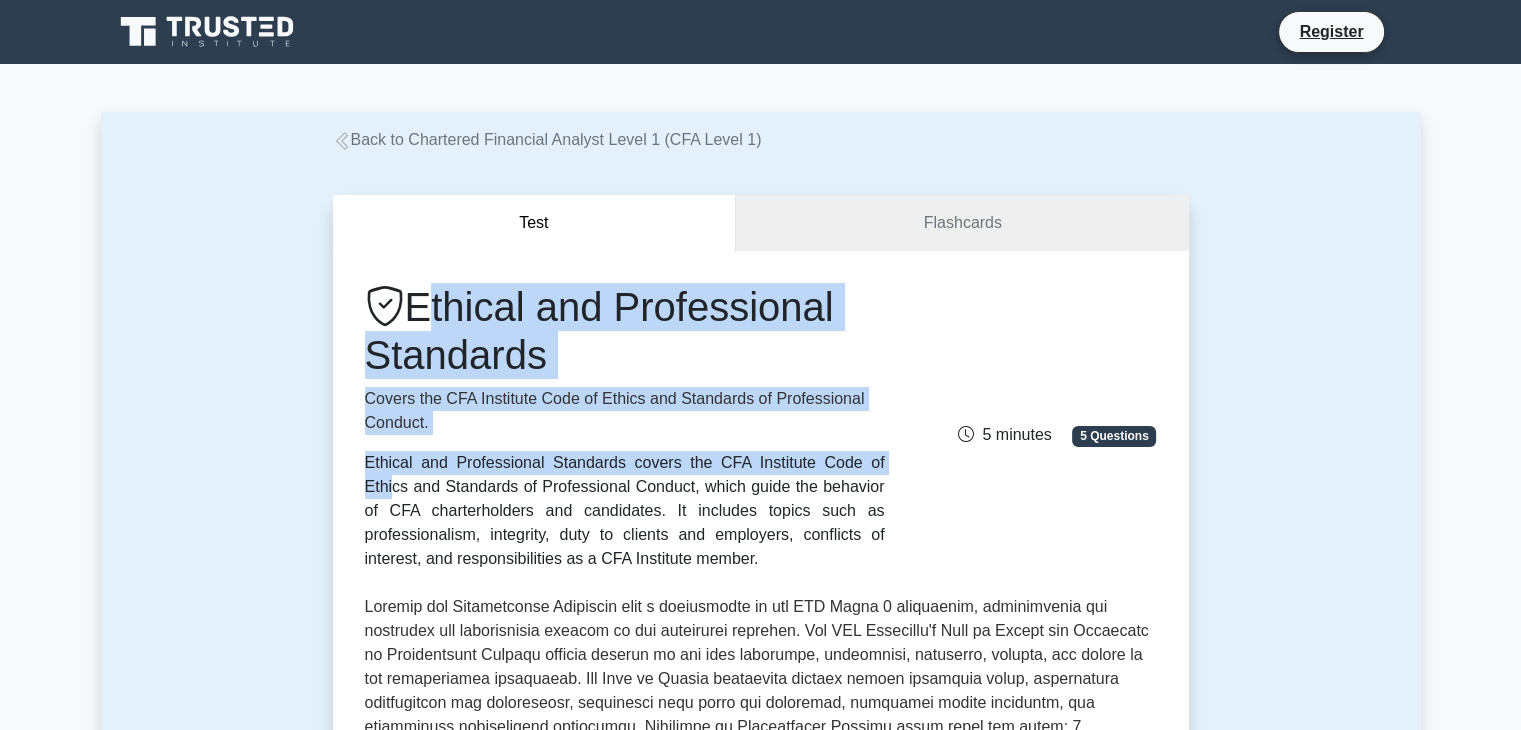 drag, startPoint x: 420, startPoint y: 297, endPoint x: 597, endPoint y: 464, distance: 243.34749 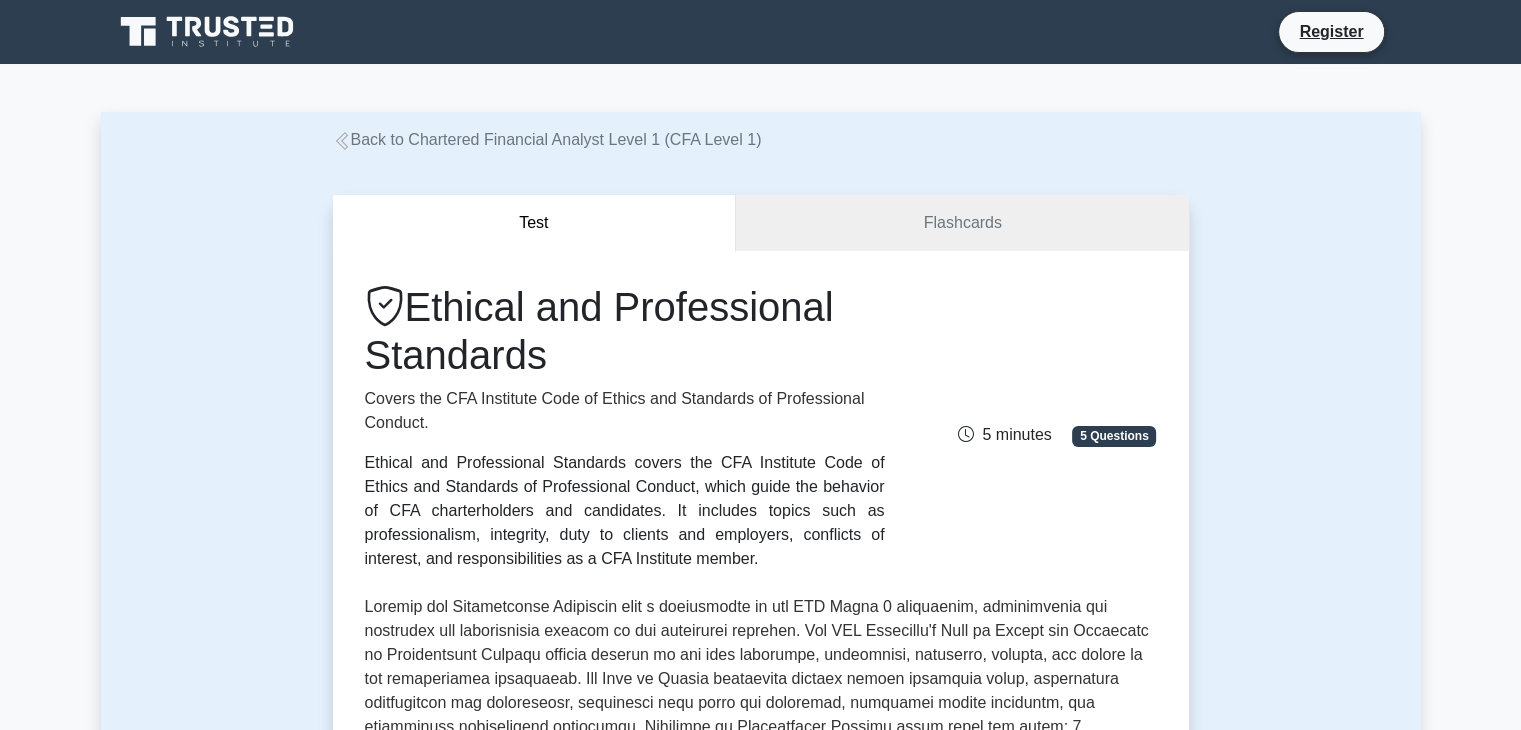 drag, startPoint x: 409, startPoint y: 513, endPoint x: 376, endPoint y: 483, distance: 44.598206 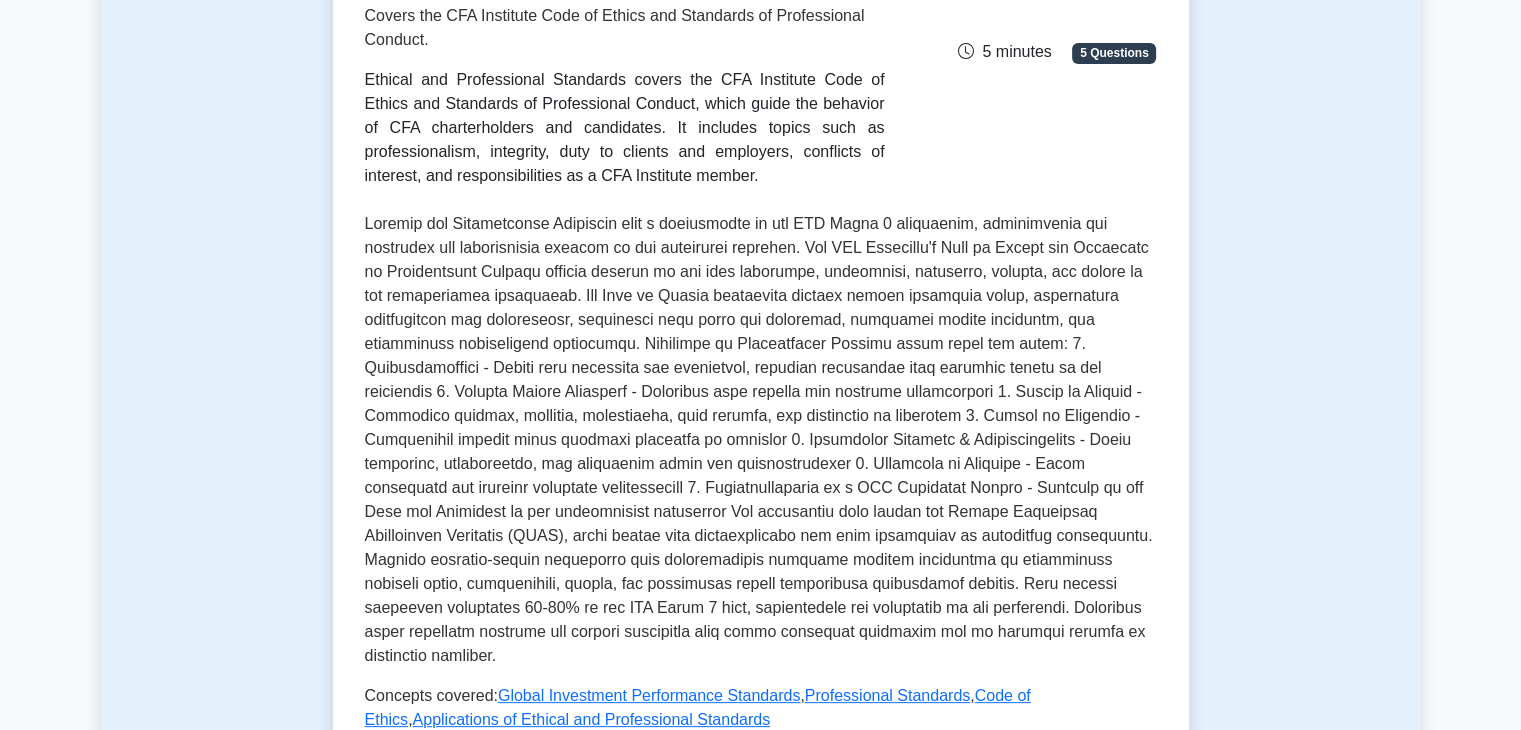 scroll, scrollTop: 400, scrollLeft: 0, axis: vertical 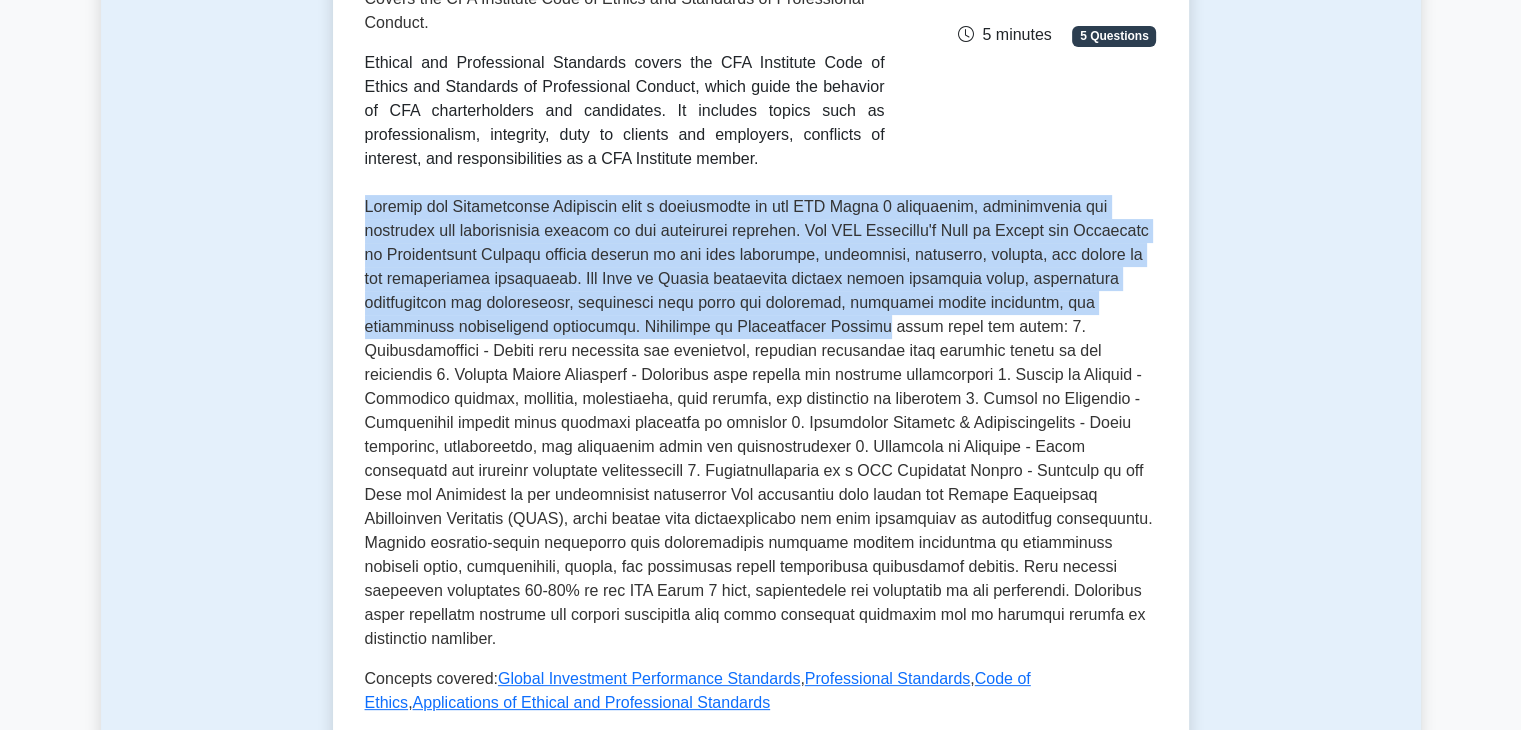 drag, startPoint x: 361, startPoint y: 204, endPoint x: 700, endPoint y: 333, distance: 362.71475 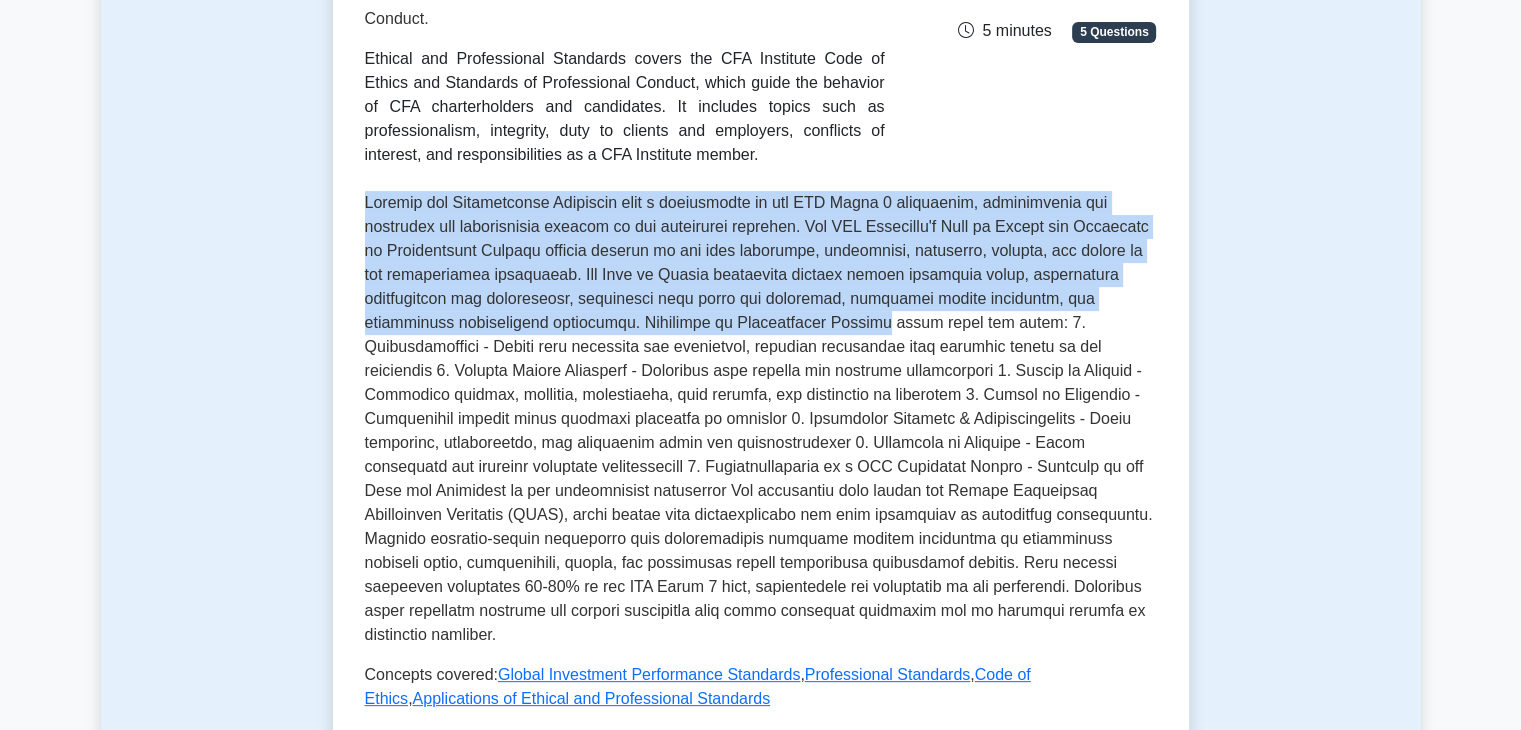 scroll, scrollTop: 400, scrollLeft: 0, axis: vertical 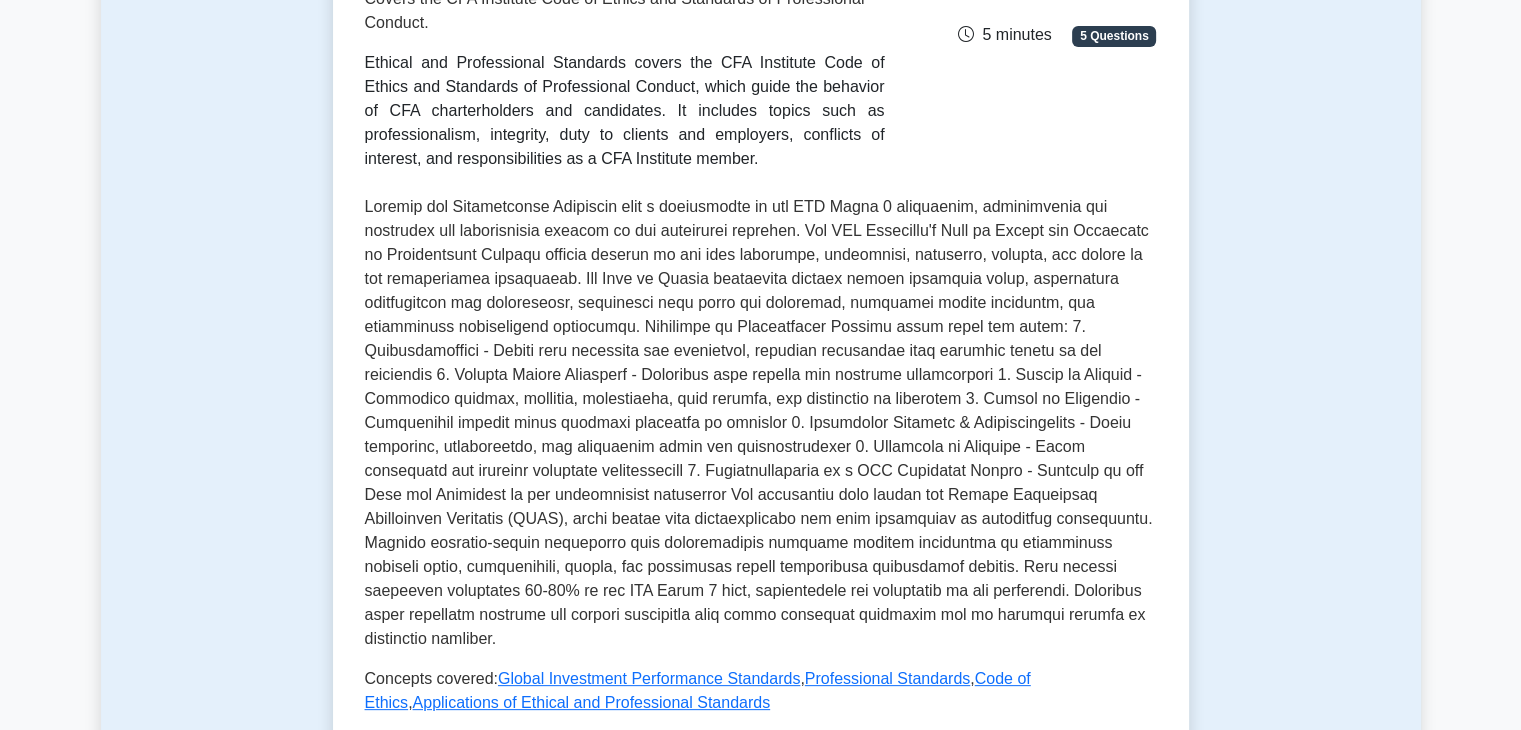 click at bounding box center [761, 423] 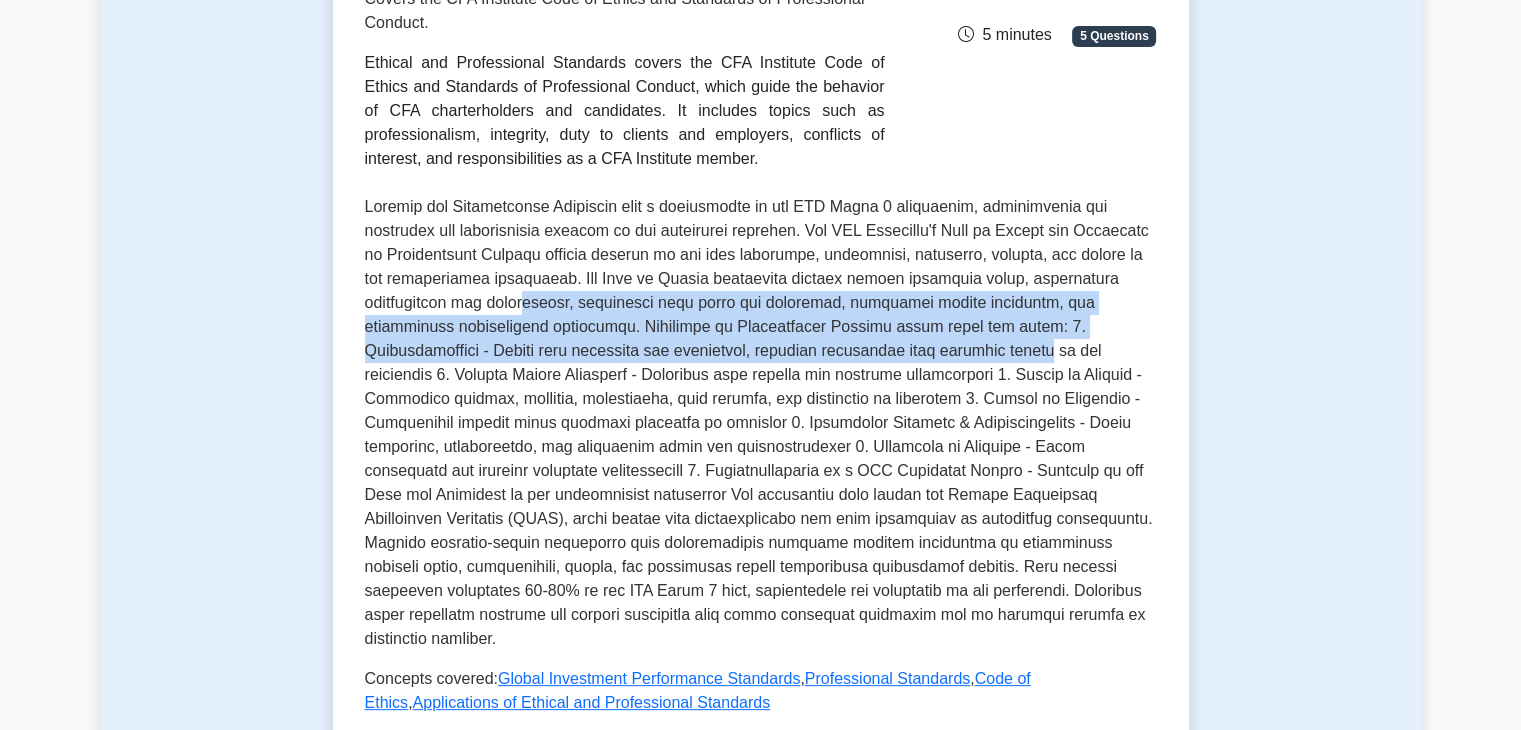 drag, startPoint x: 657, startPoint y: 309, endPoint x: 772, endPoint y: 358, distance: 125.004 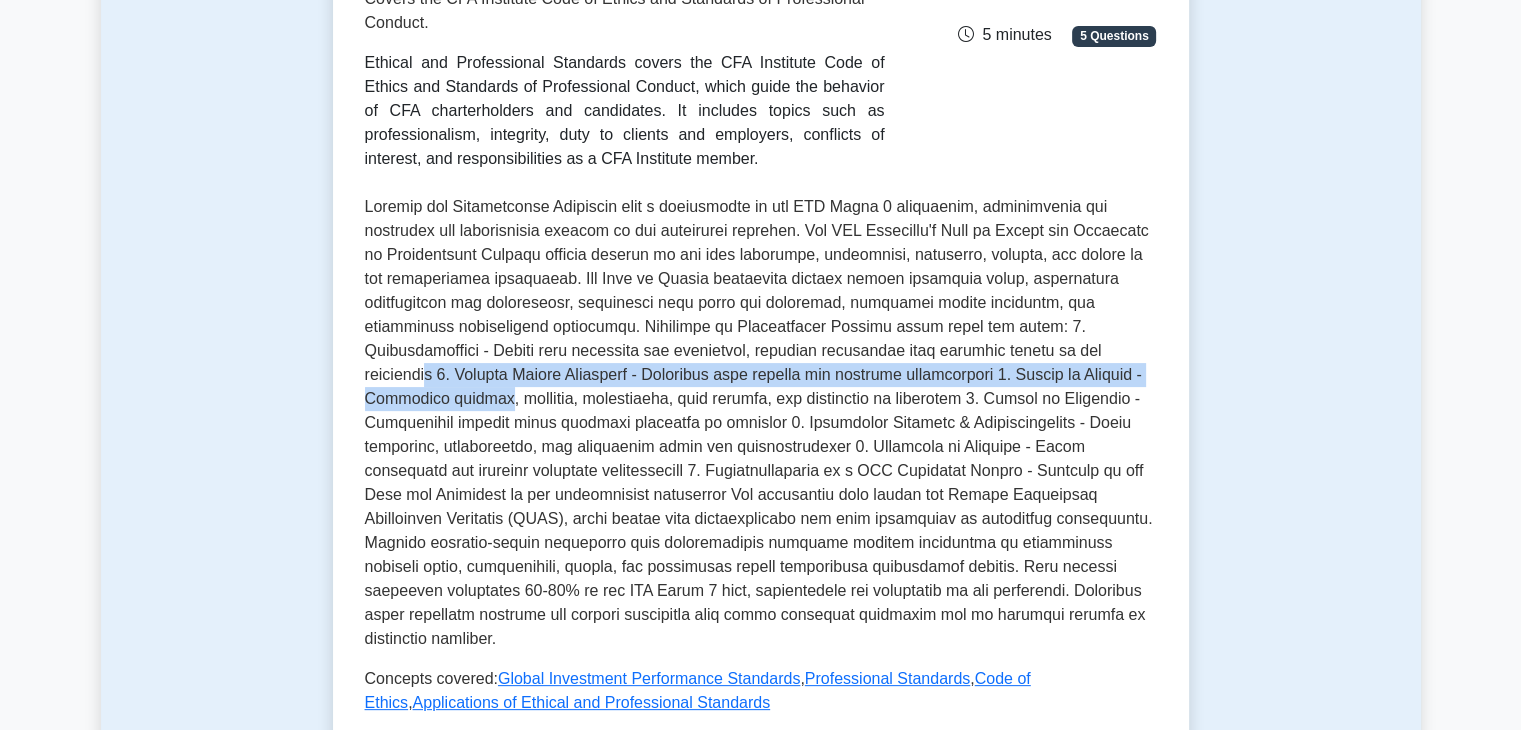 drag, startPoint x: 906, startPoint y: 357, endPoint x: 985, endPoint y: 377, distance: 81.49233 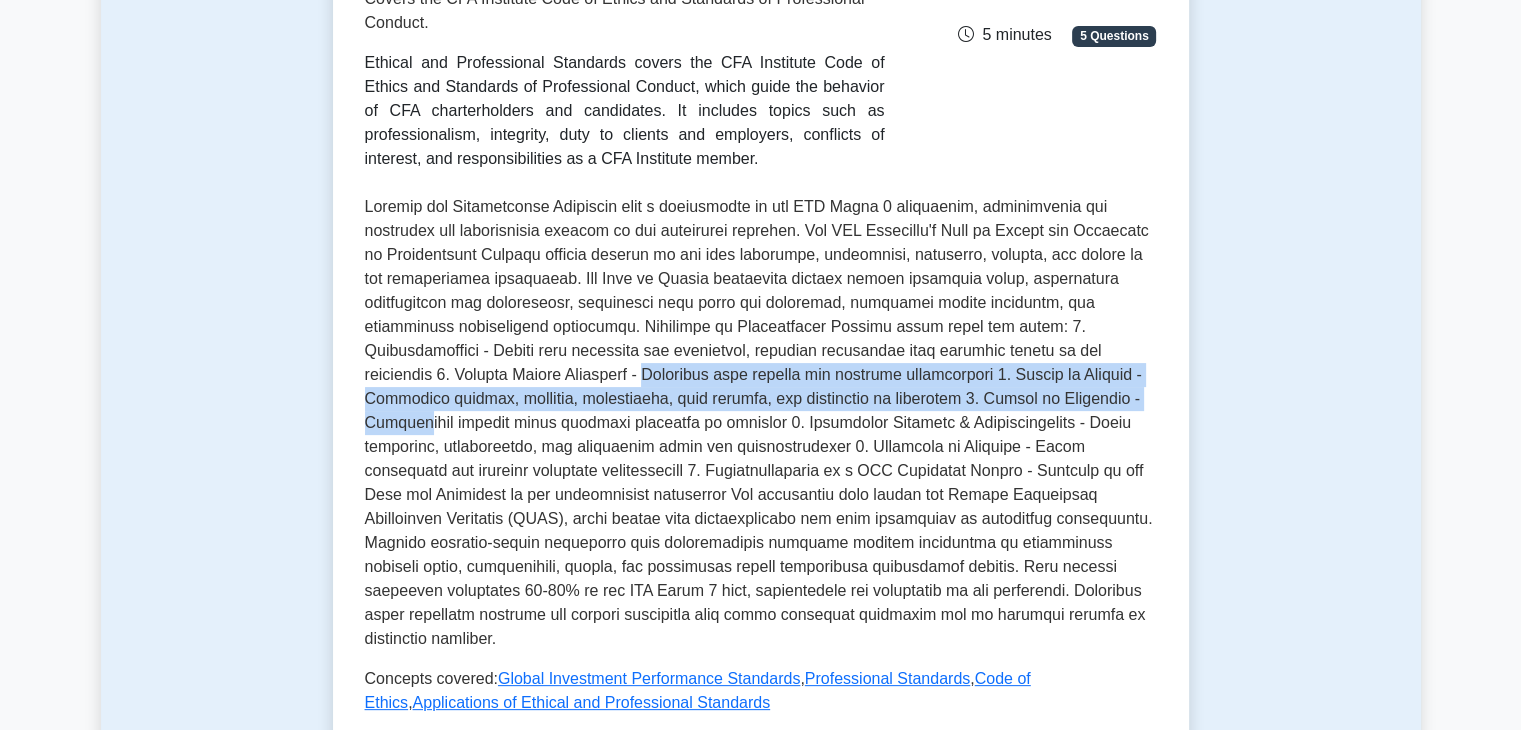 drag, startPoint x: 352, startPoint y: 370, endPoint x: 867, endPoint y: 409, distance: 516.4746 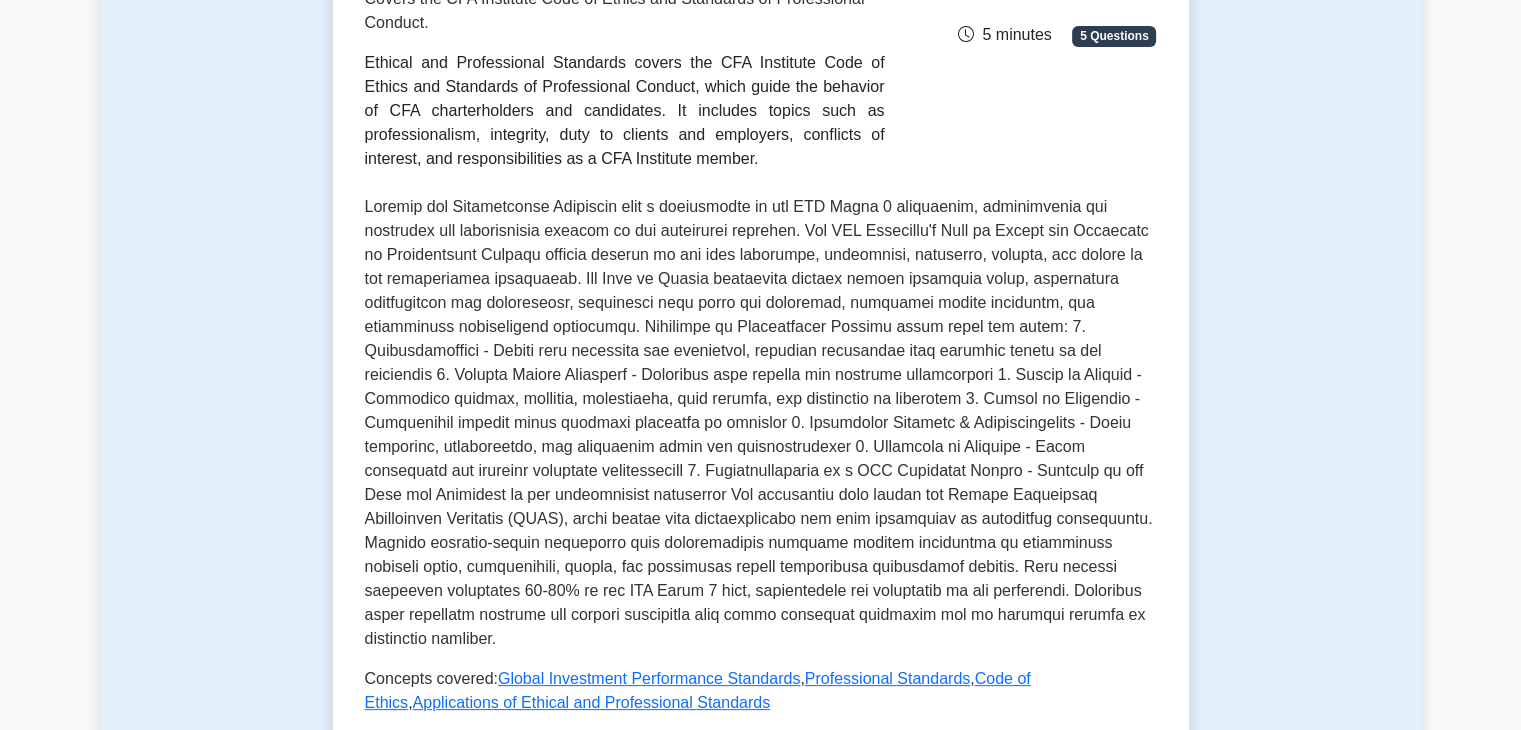 click at bounding box center [761, 423] 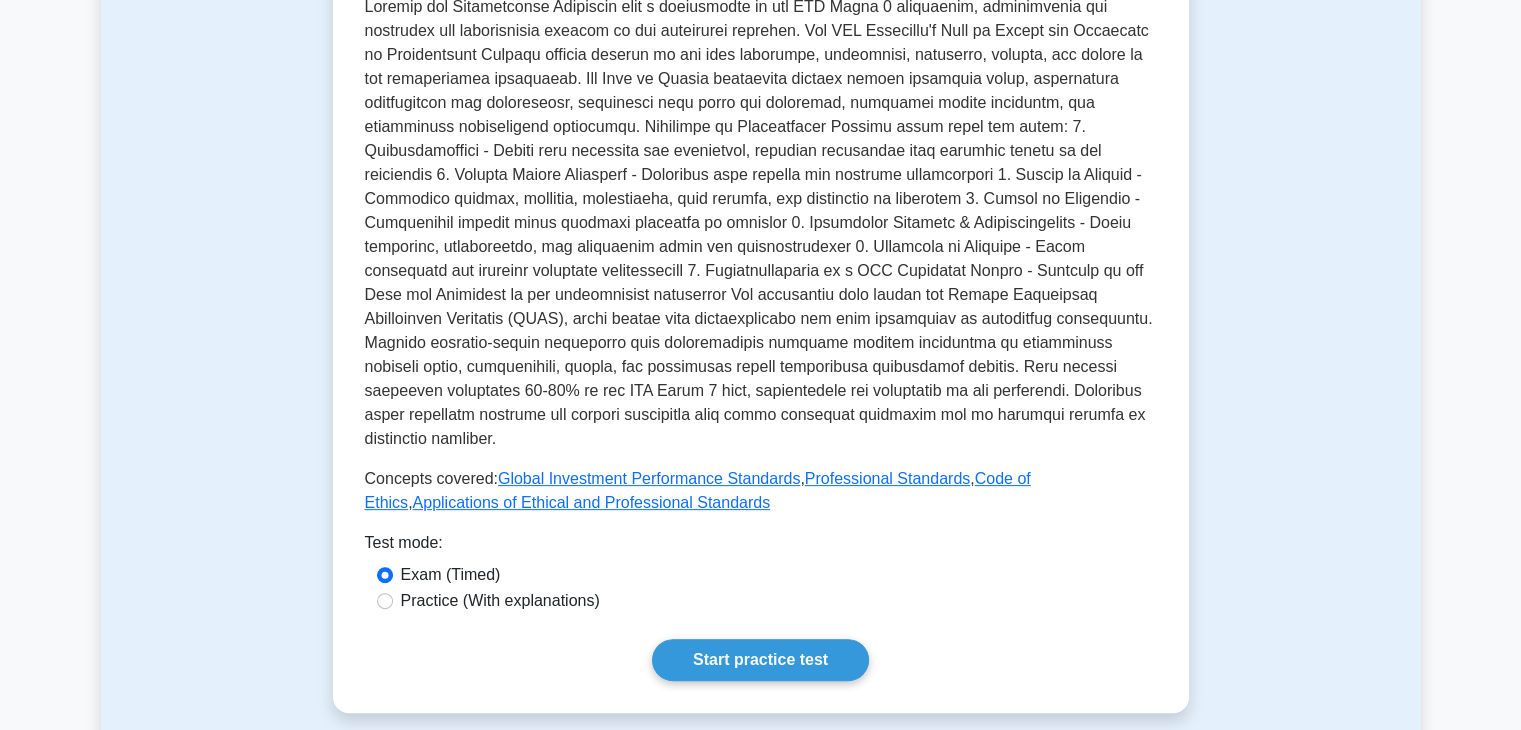 scroll, scrollTop: 640, scrollLeft: 0, axis: vertical 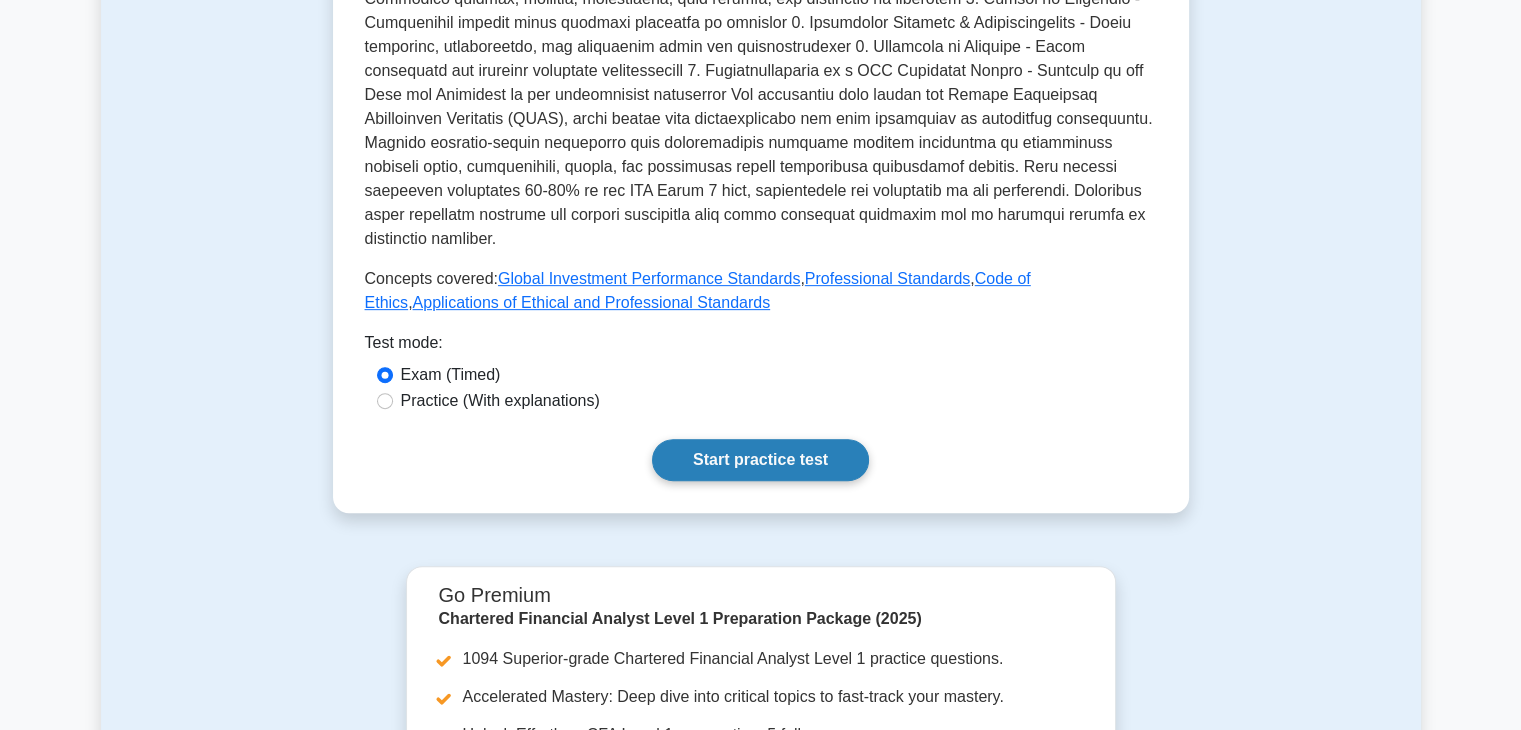 click on "Start practice test" at bounding box center [760, 460] 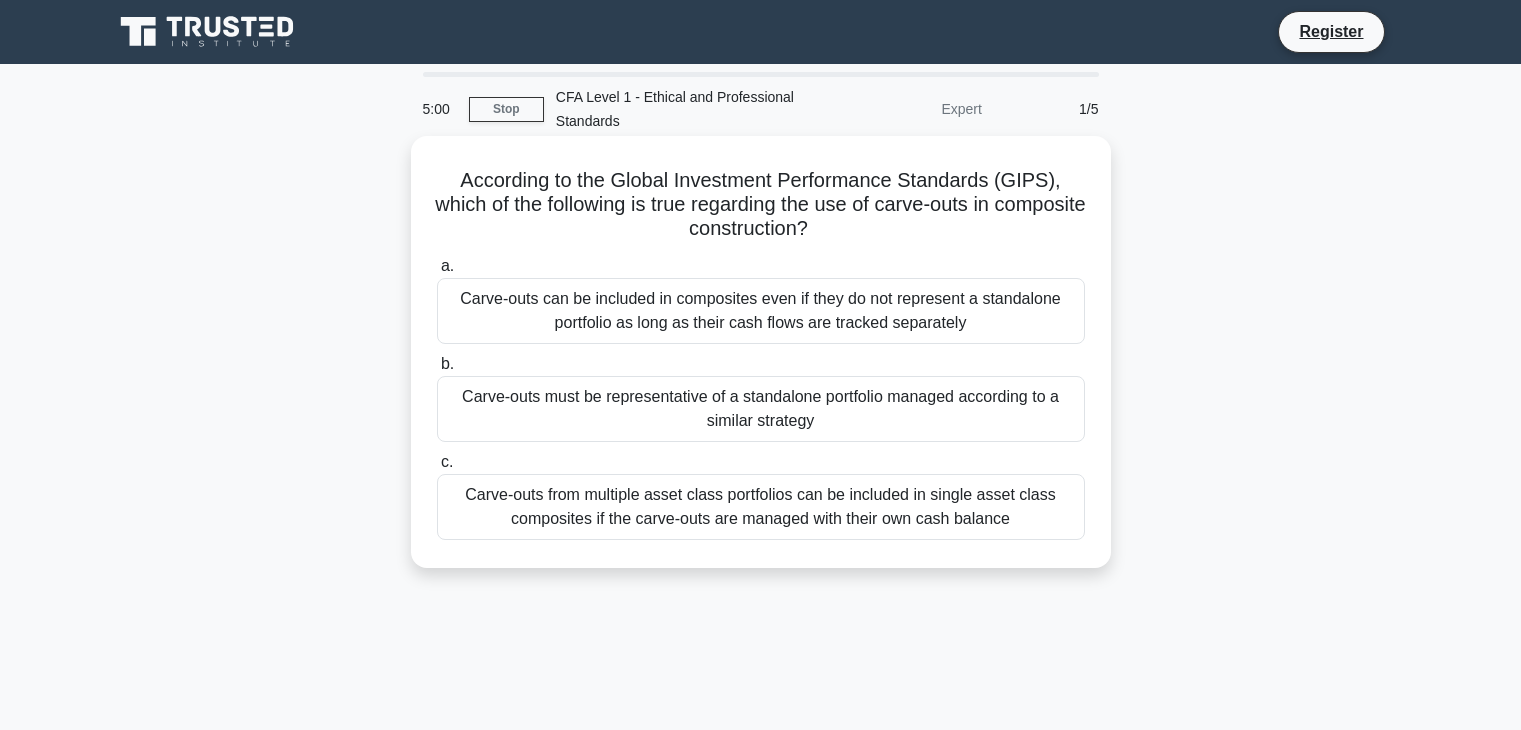 scroll, scrollTop: 0, scrollLeft: 0, axis: both 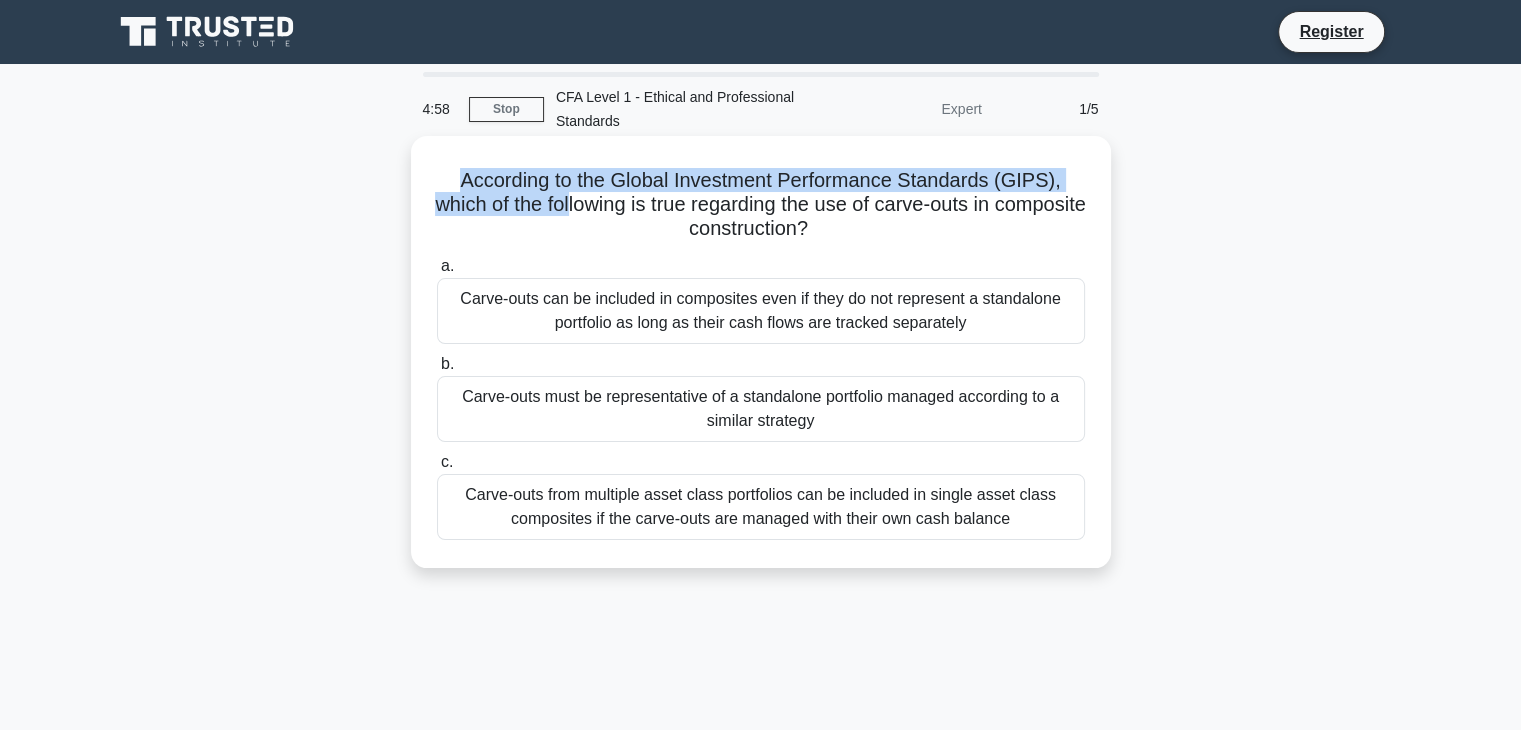 drag, startPoint x: 488, startPoint y: 179, endPoint x: 613, endPoint y: 197, distance: 126.28935 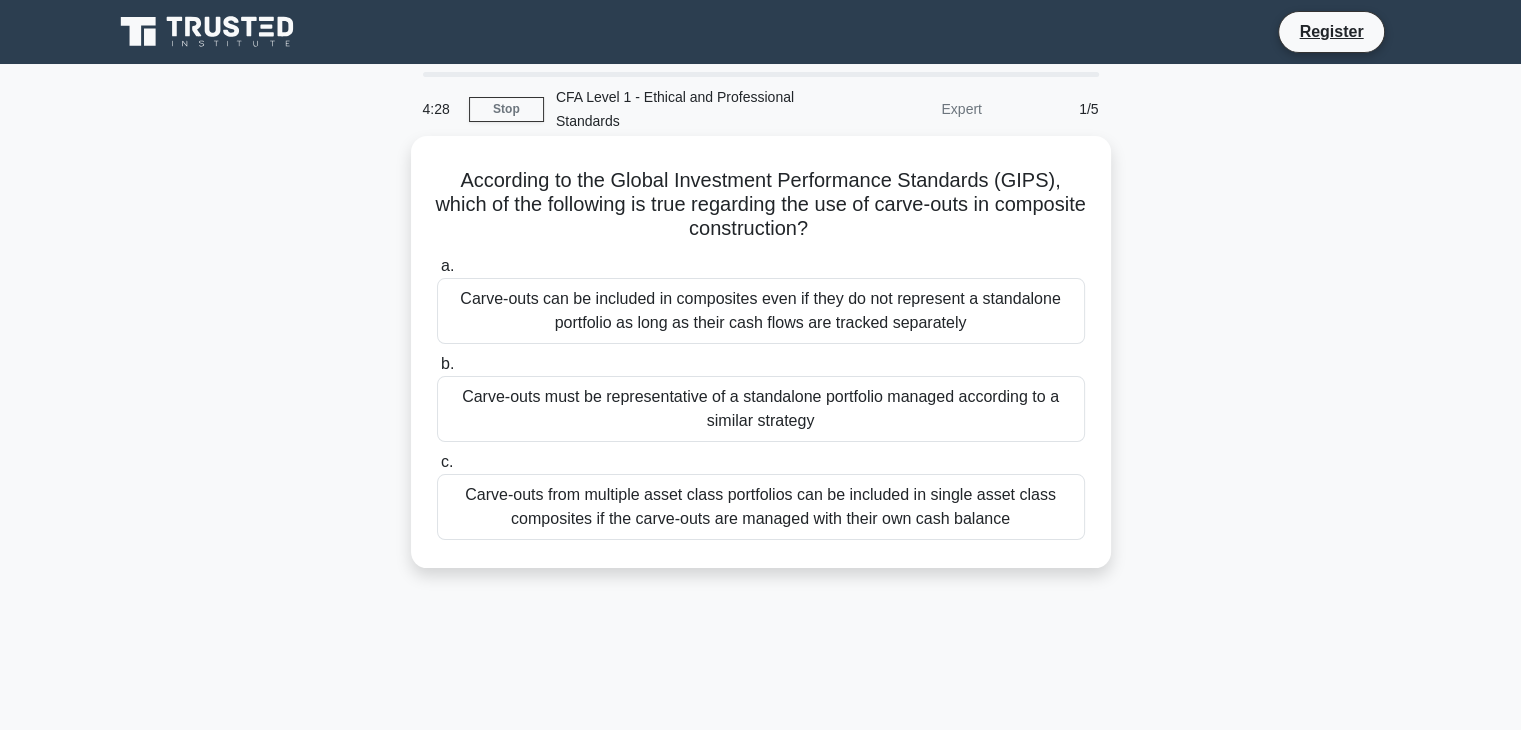 click on "Carve-outs from multiple asset class portfolios can be included in single asset class composites if the carve-outs are managed with their own cash balance" at bounding box center (761, 507) 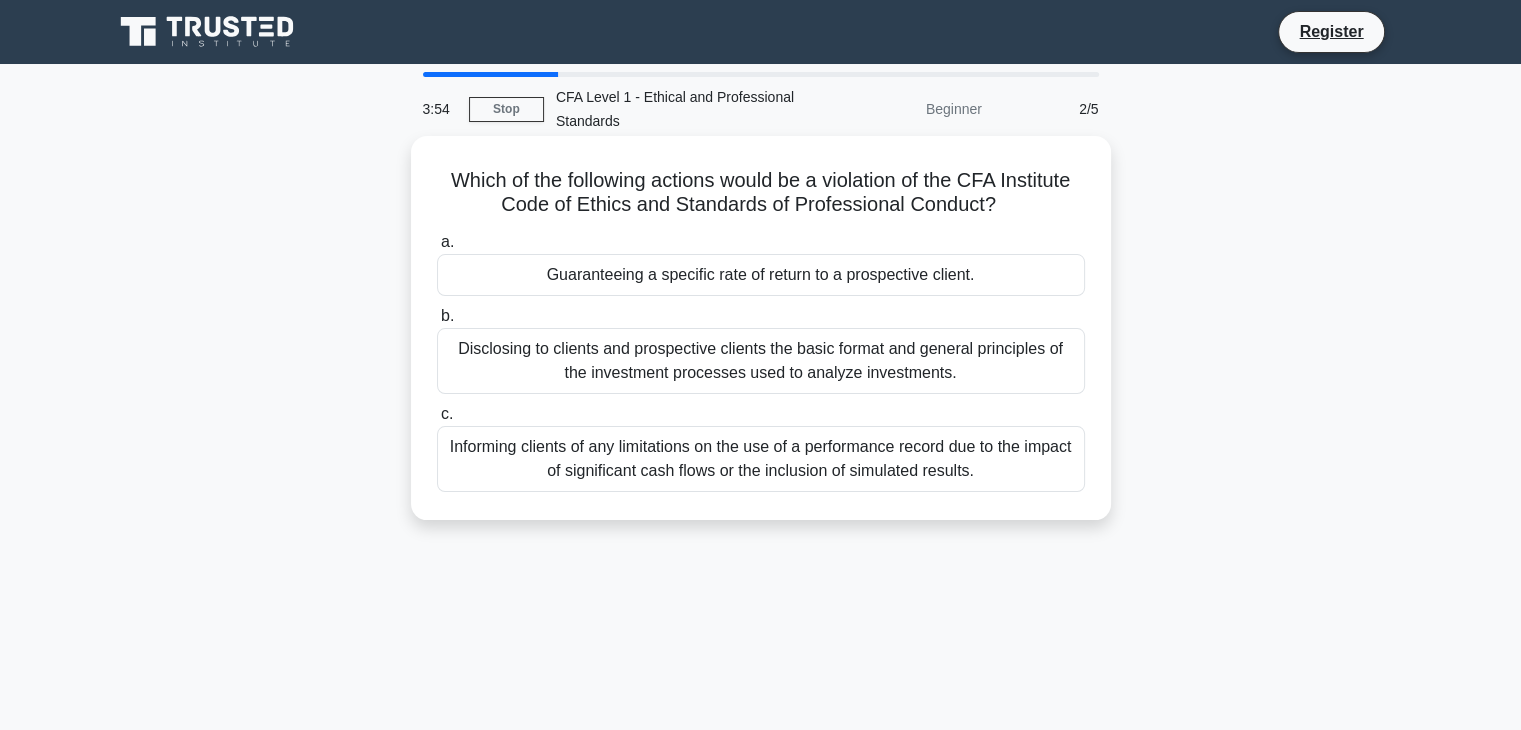 click on "Guaranteeing a specific rate of return to a prospective client." at bounding box center (761, 275) 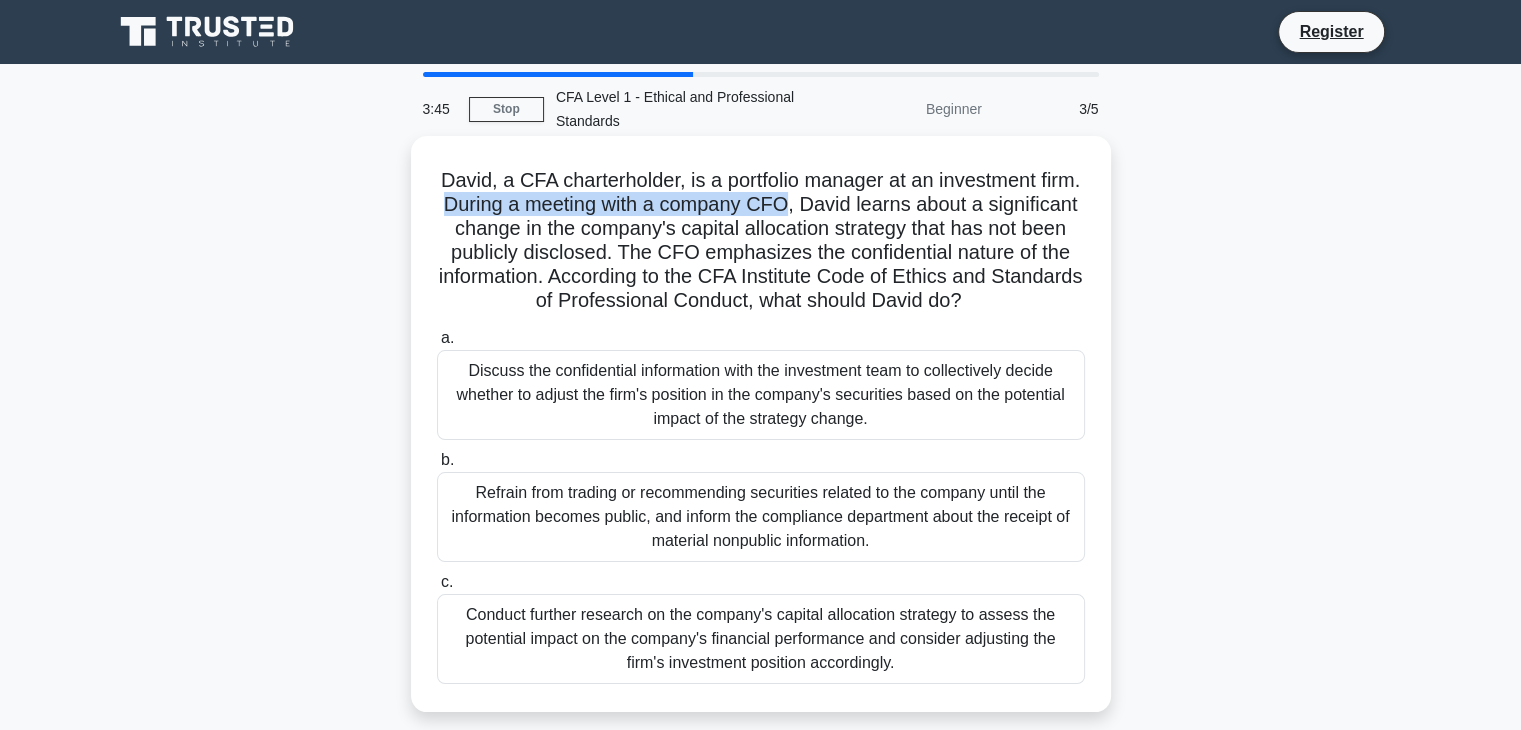 drag, startPoint x: 509, startPoint y: 204, endPoint x: 855, endPoint y: 217, distance: 346.24414 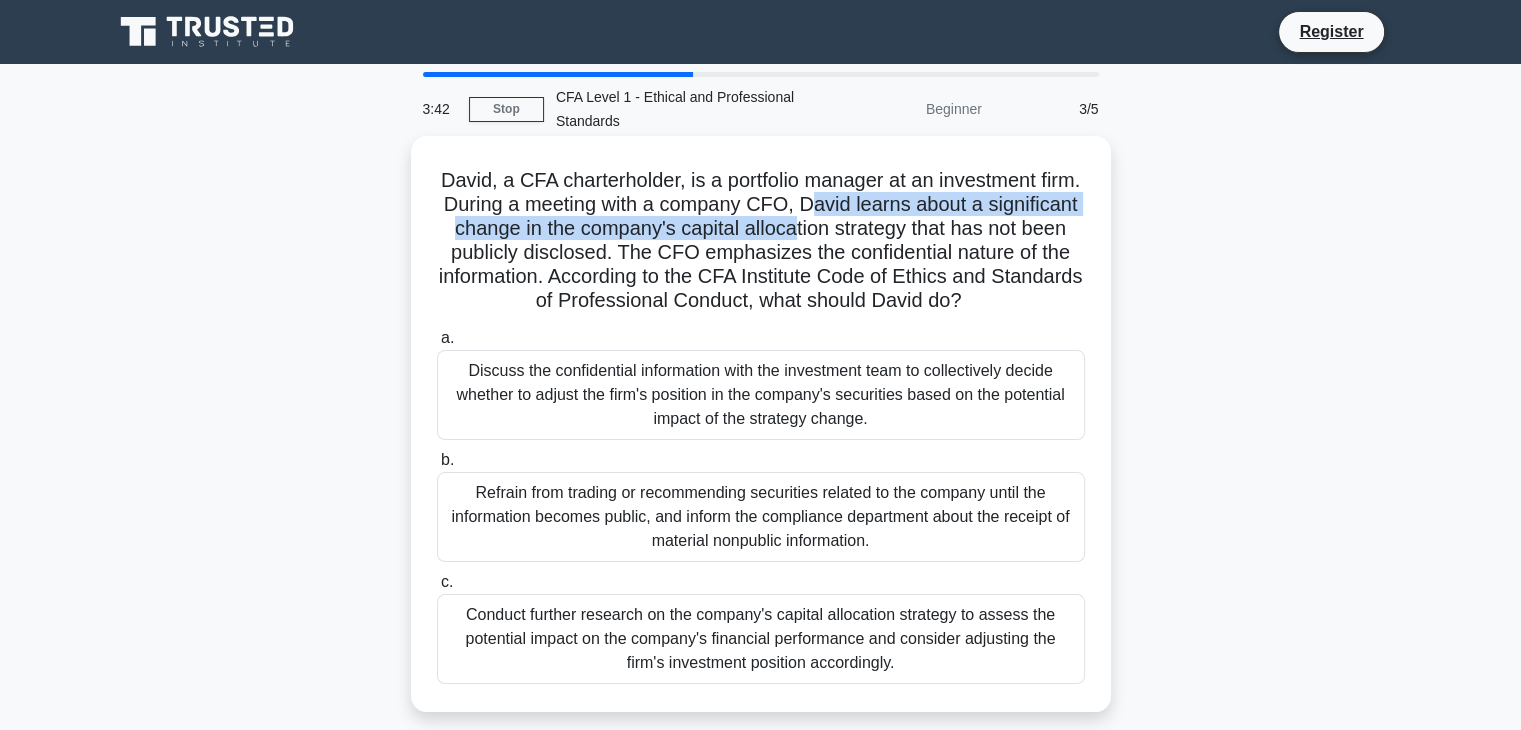 drag, startPoint x: 888, startPoint y: 207, endPoint x: 889, endPoint y: 230, distance: 23.021729 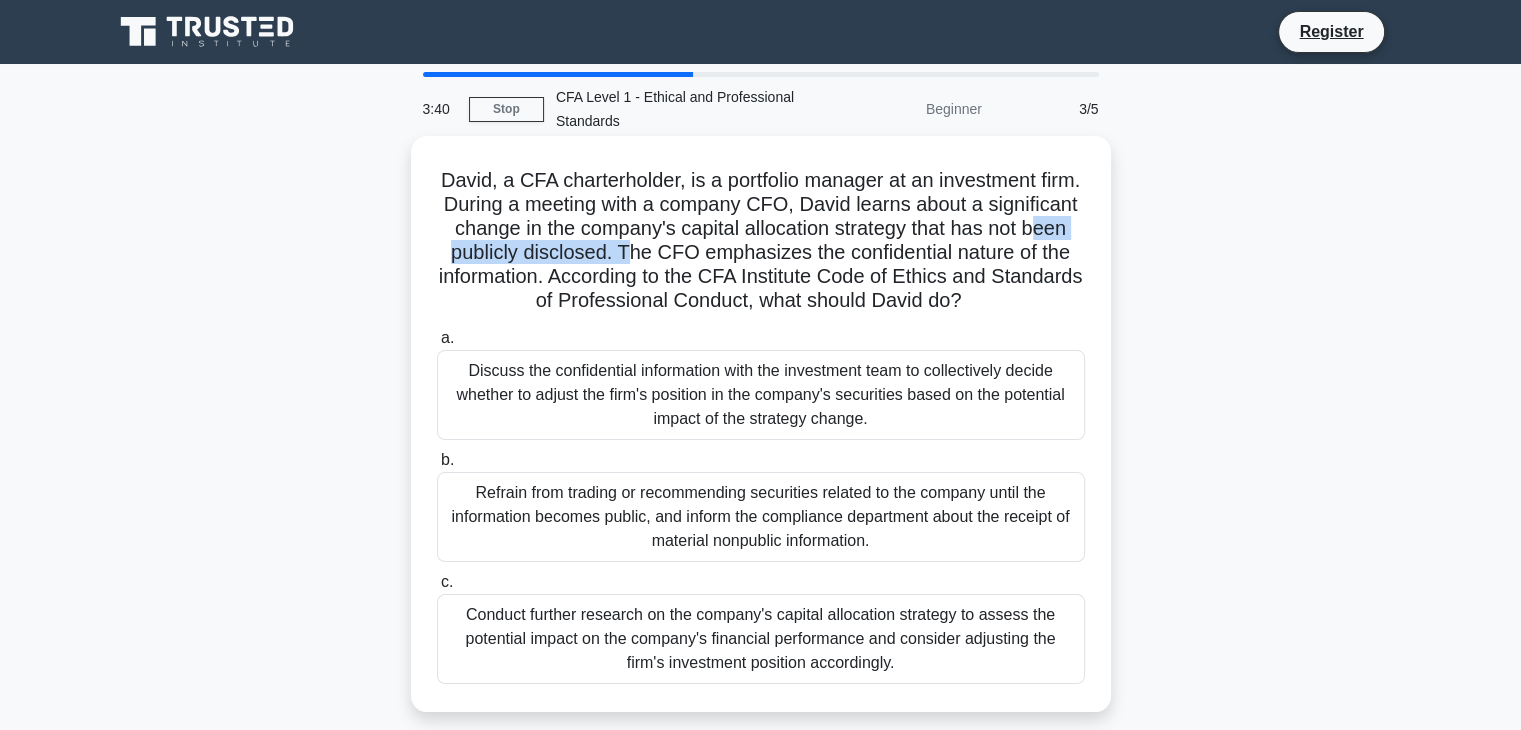 drag, startPoint x: 517, startPoint y: 250, endPoint x: 735, endPoint y: 248, distance: 218.00917 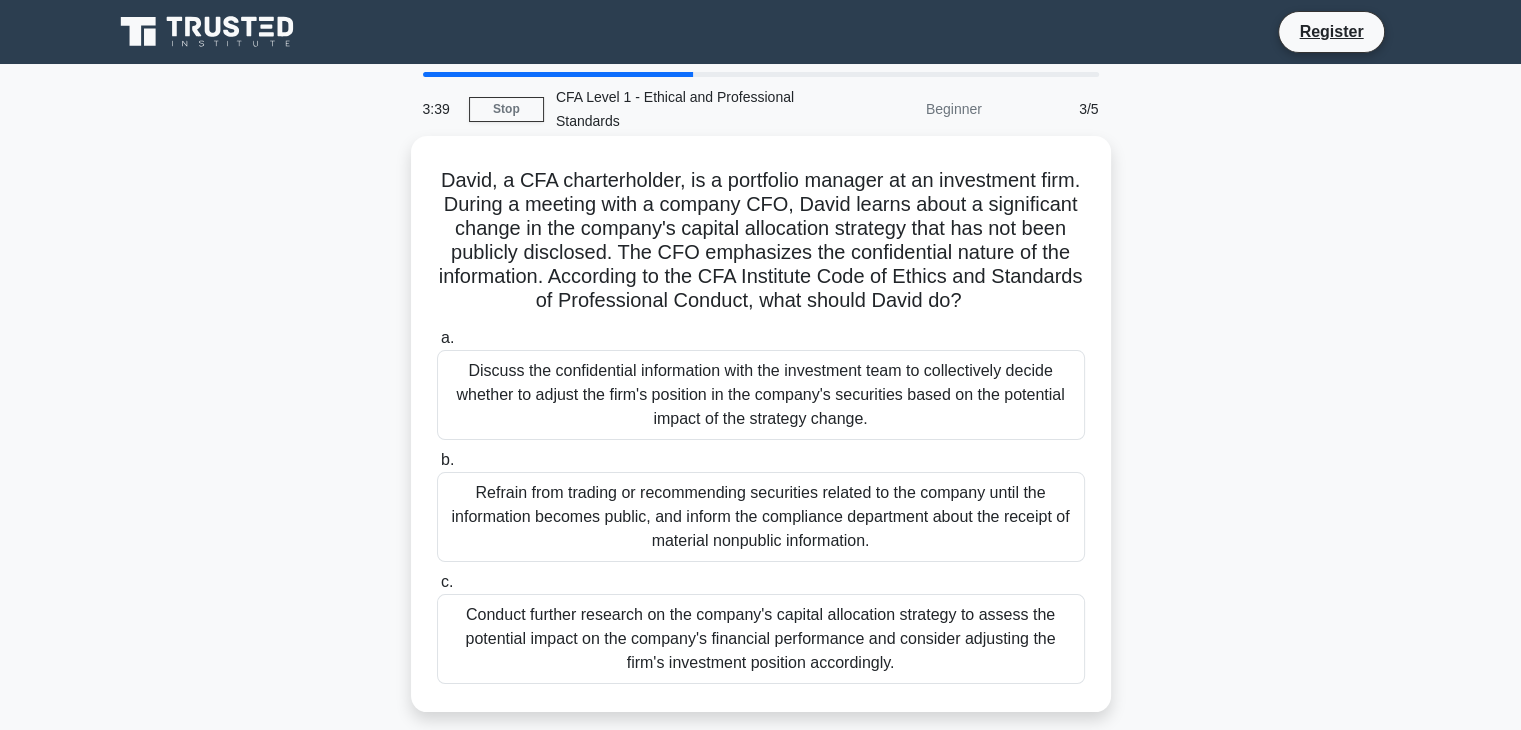 click on "David, a CFA charterholder, is a portfolio manager at an investment firm. During a meeting with a company CFO, David learns about a significant change in the company's capital allocation strategy that has not been publicly disclosed. The CFO emphasizes the confidential nature of the information. According to the CFA Institute Code of Ethics and Standards of Professional Conduct, what should David do?
.spinner_0XTQ{transform-origin:center;animation:spinner_y6GP .75s linear infinite}@keyframes spinner_y6GP{100%{transform:rotate(360deg)}}" at bounding box center (761, 241) 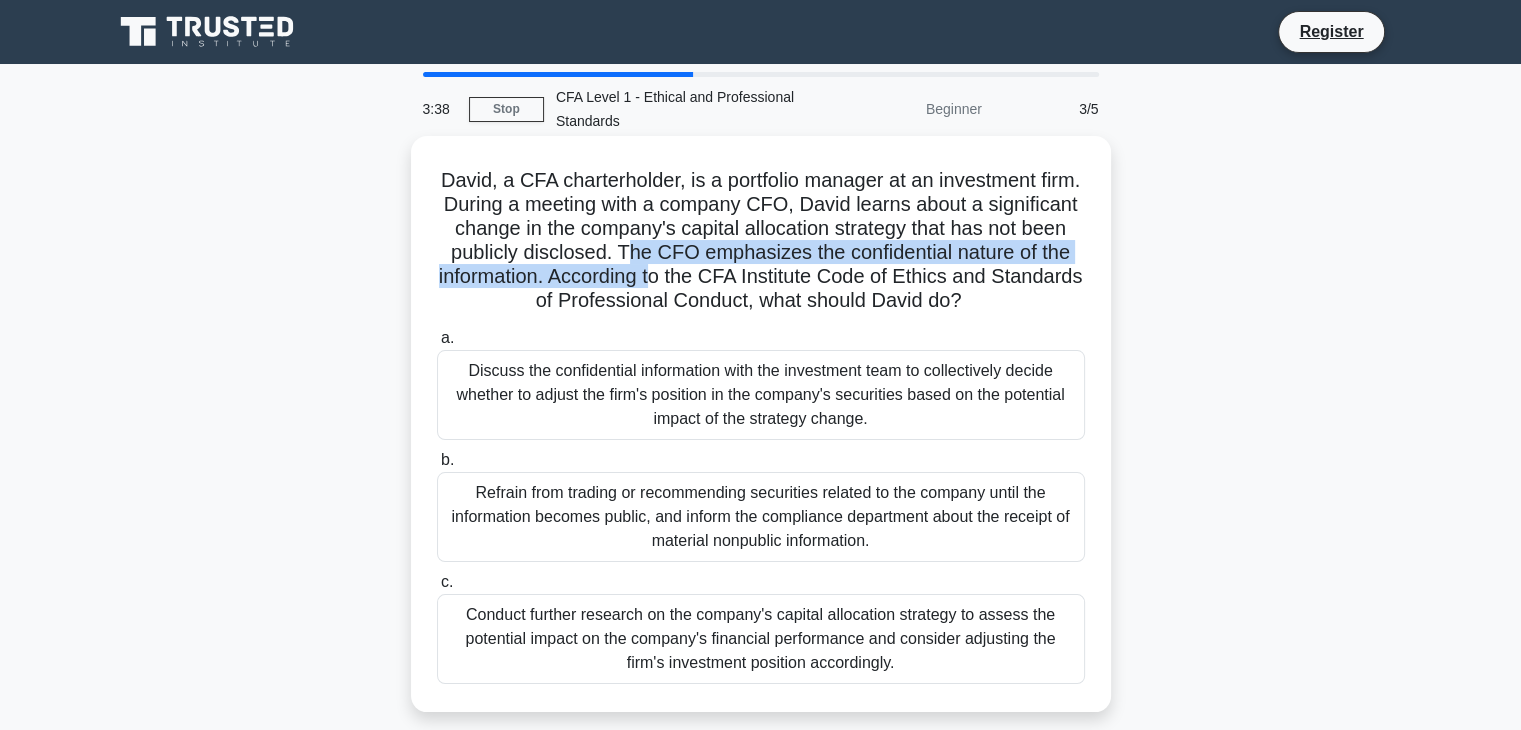 drag, startPoint x: 760, startPoint y: 259, endPoint x: 780, endPoint y: 272, distance: 23.853722 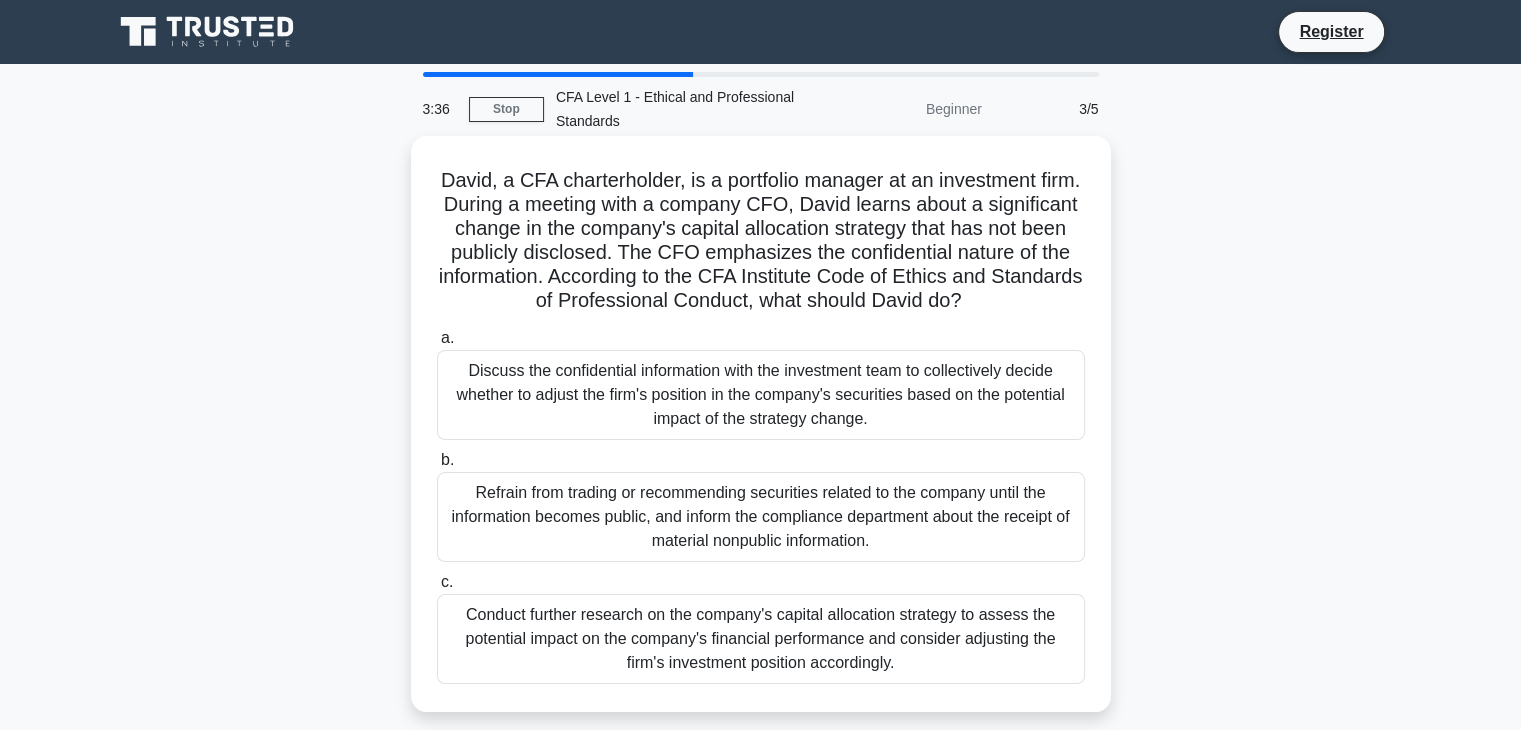 click on "David, a CFA charterholder, is a portfolio manager at an investment firm. During a meeting with a company CFO, David learns about a significant change in the company's capital allocation strategy that has not been publicly disclosed. The CFO emphasizes the confidential nature of the information. According to the CFA Institute Code of Ethics and Standards of Professional Conduct, what should David do?
.spinner_0XTQ{transform-origin:center;animation:spinner_y6GP .75s linear infinite}@keyframes spinner_y6GP{100%{transform:rotate(360deg)}}" at bounding box center (761, 241) 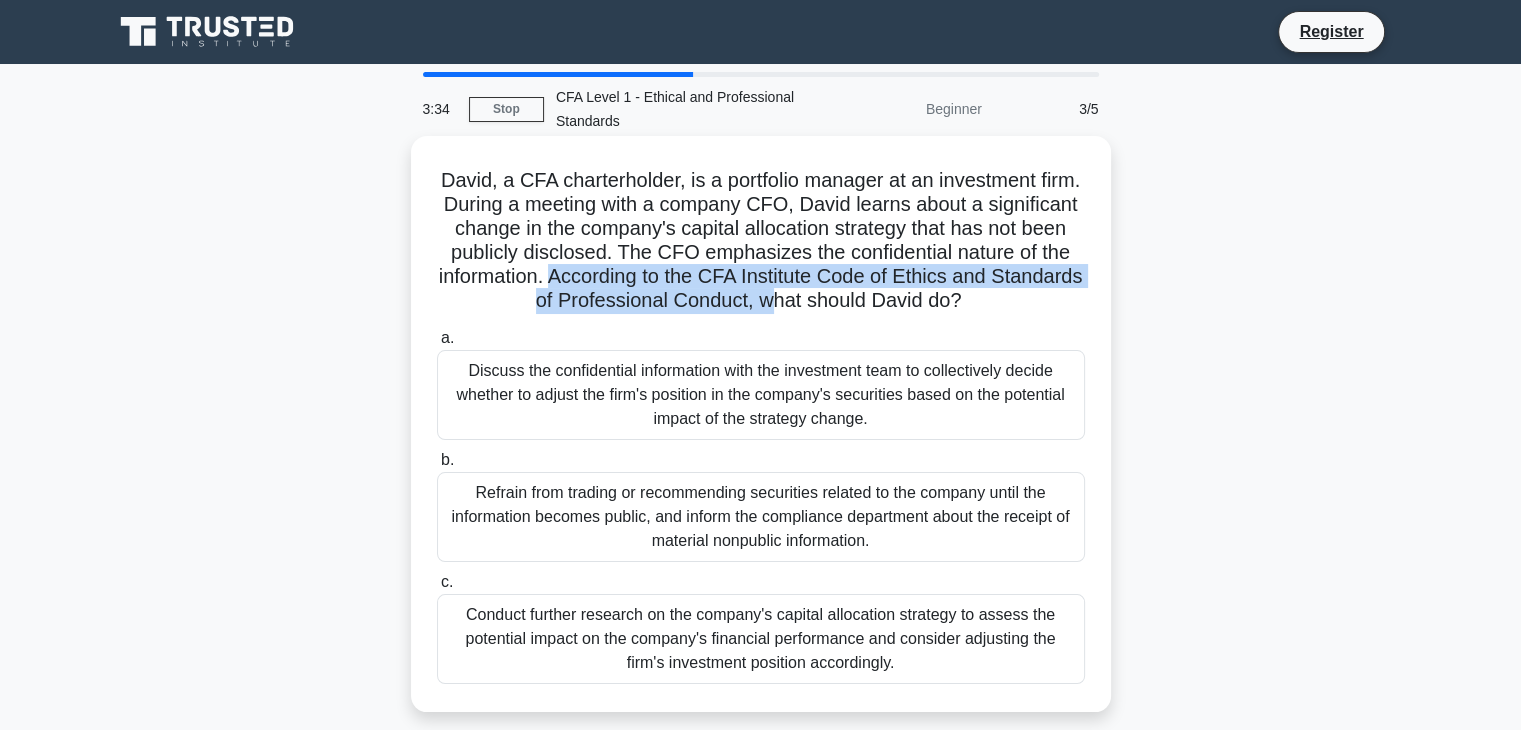 drag, startPoint x: 680, startPoint y: 280, endPoint x: 843, endPoint y: 296, distance: 163.78339 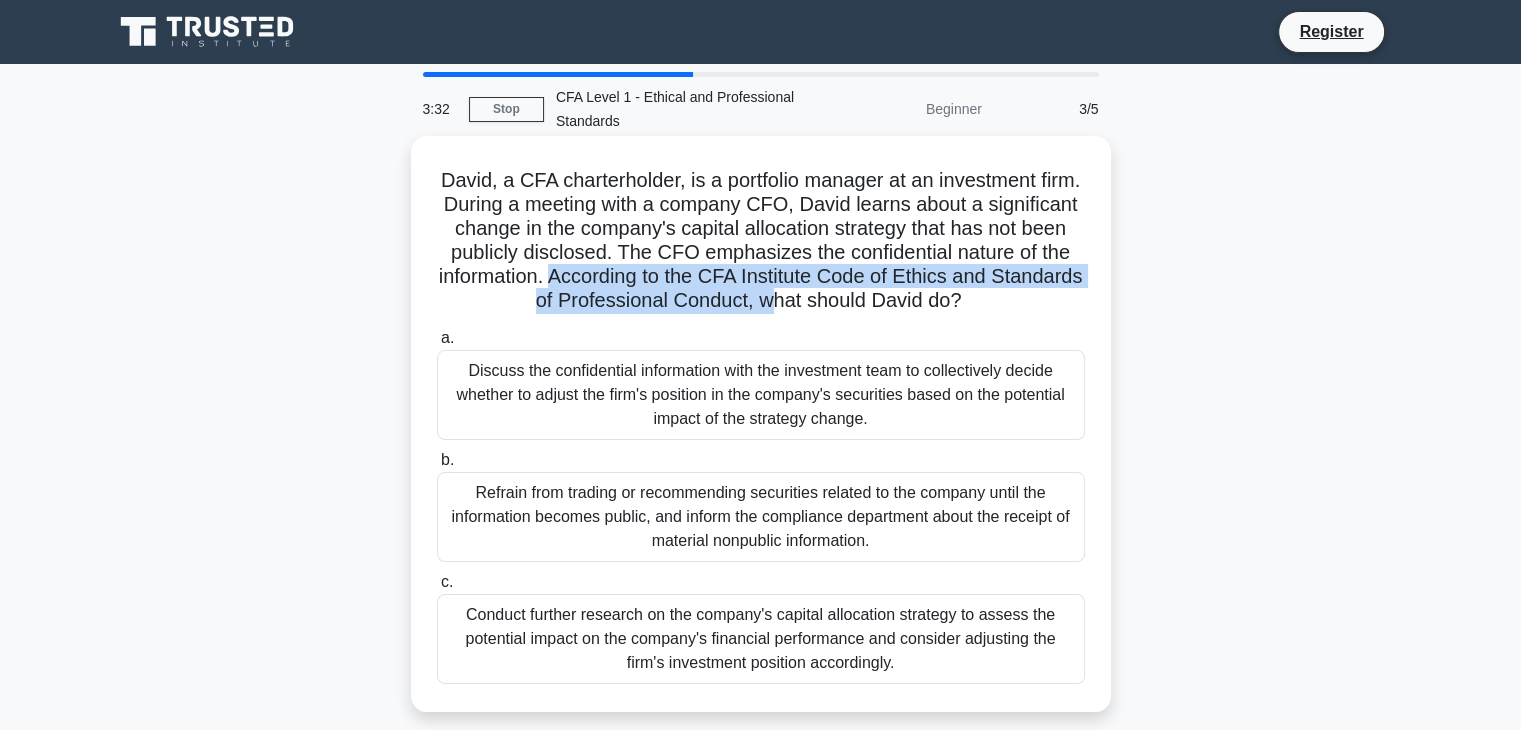 click on "David, a CFA charterholder, is a portfolio manager at an investment firm. During a meeting with a company CFO, David learns about a significant change in the company's capital allocation strategy that has not been publicly disclosed. The CFO emphasizes the confidential nature of the information. According to the CFA Institute Code of Ethics and Standards of Professional Conduct, what should David do?
.spinner_0XTQ{transform-origin:center;animation:spinner_y6GP .75s linear infinite}@keyframes spinner_y6GP{100%{transform:rotate(360deg)}}
a.
b. c." at bounding box center (761, 424) 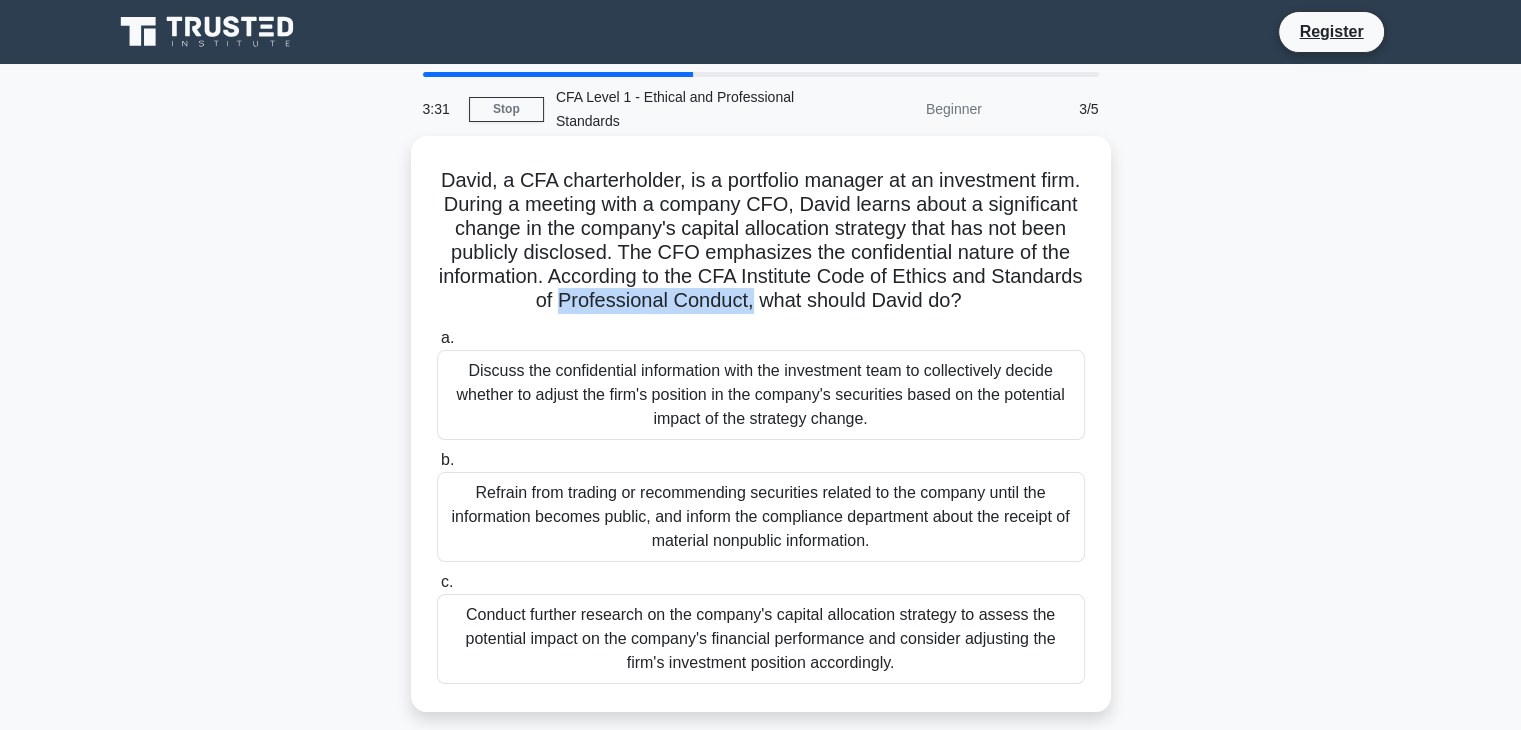 drag, startPoint x: 620, startPoint y: 298, endPoint x: 818, endPoint y: 297, distance: 198.00252 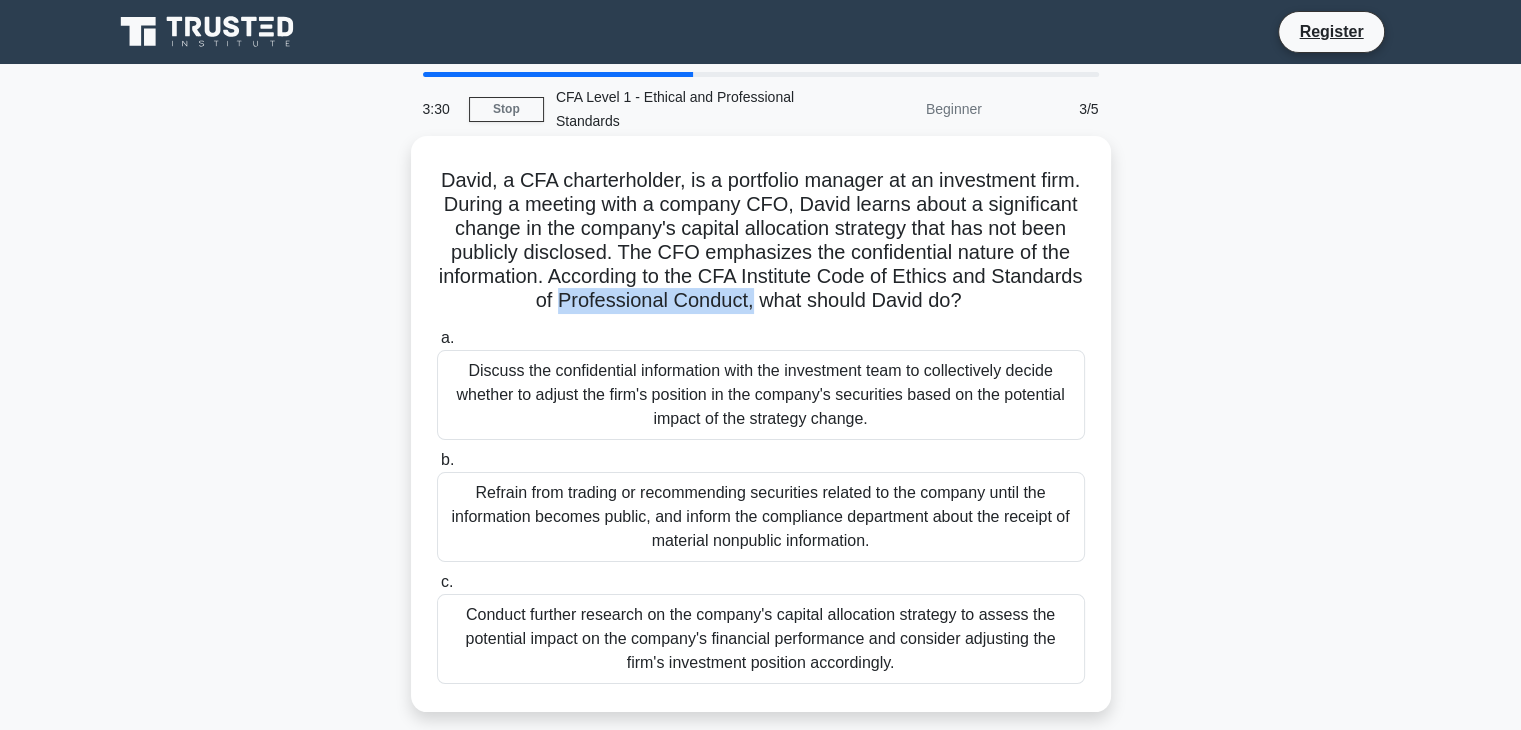 drag, startPoint x: 843, startPoint y: 297, endPoint x: 1044, endPoint y: 296, distance: 201.00249 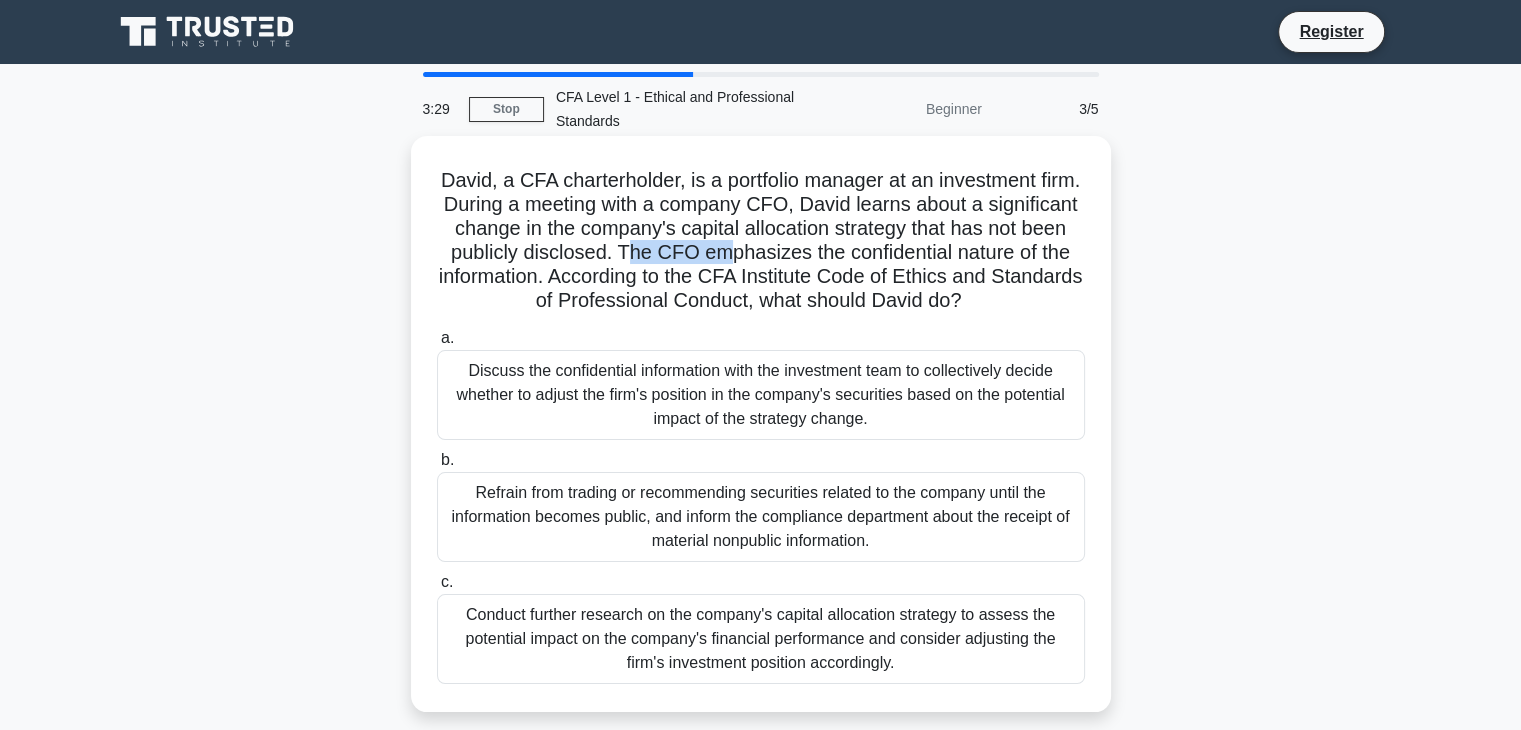 drag, startPoint x: 728, startPoint y: 253, endPoint x: 836, endPoint y: 265, distance: 108.66462 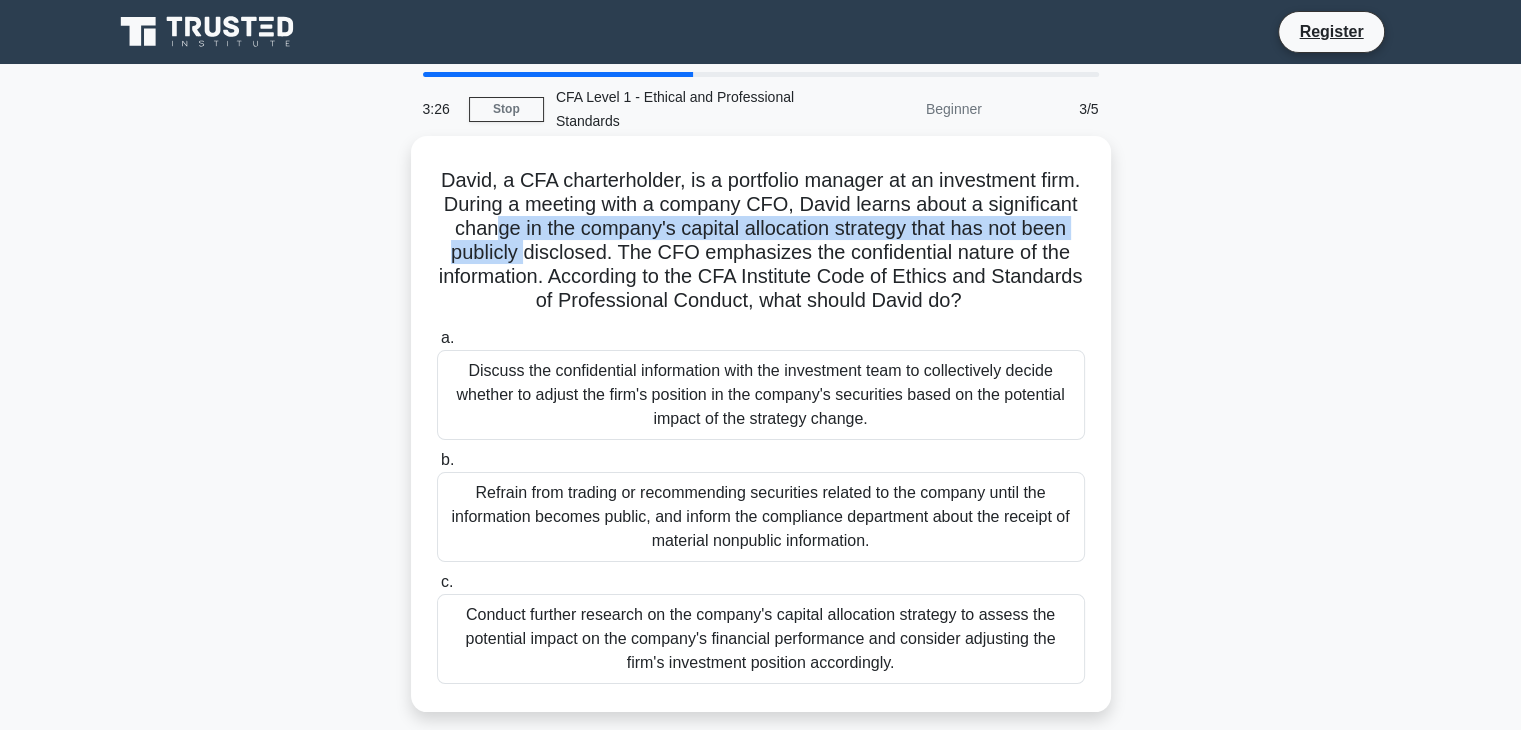 drag, startPoint x: 602, startPoint y: 231, endPoint x: 629, endPoint y: 246, distance: 30.88689 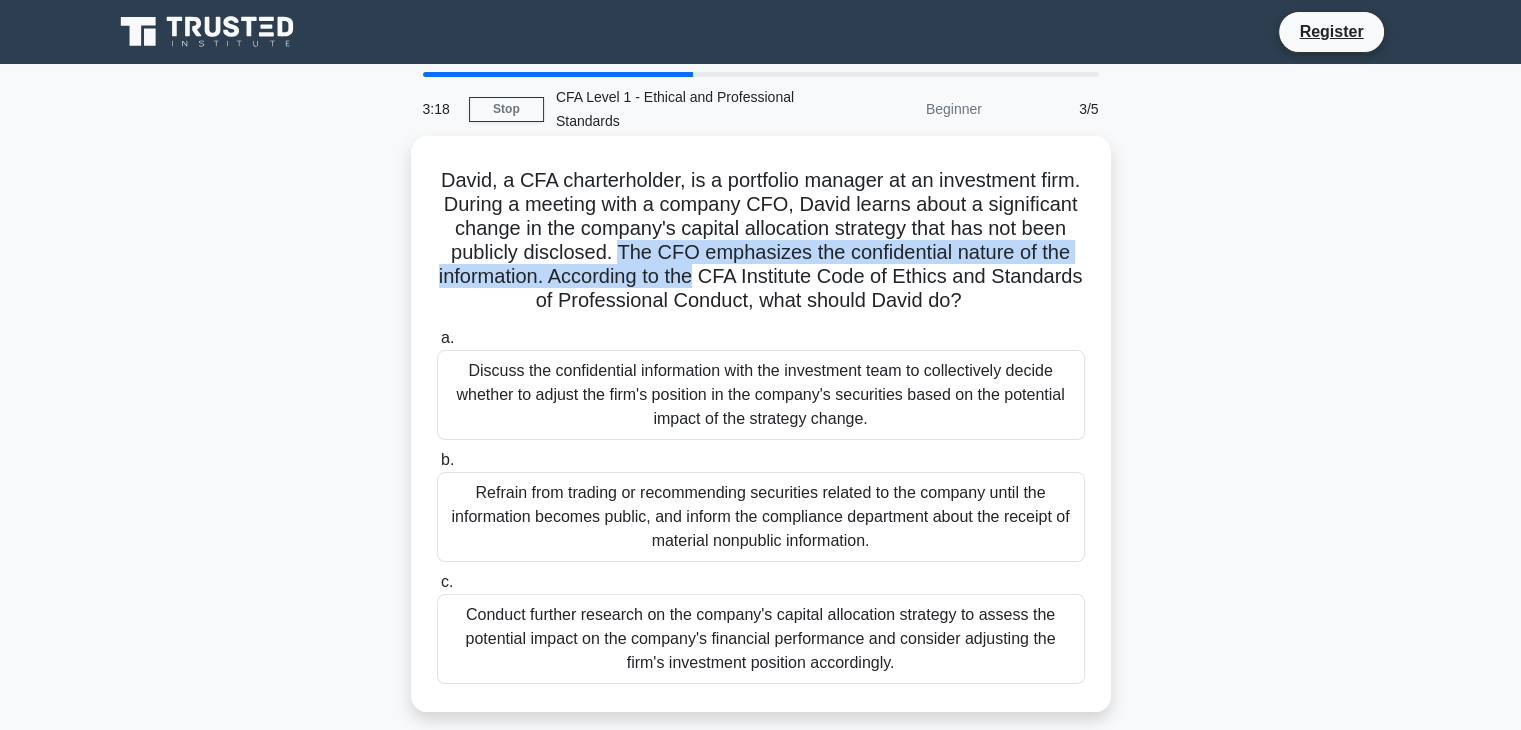 drag, startPoint x: 725, startPoint y: 252, endPoint x: 827, endPoint y: 280, distance: 105.773346 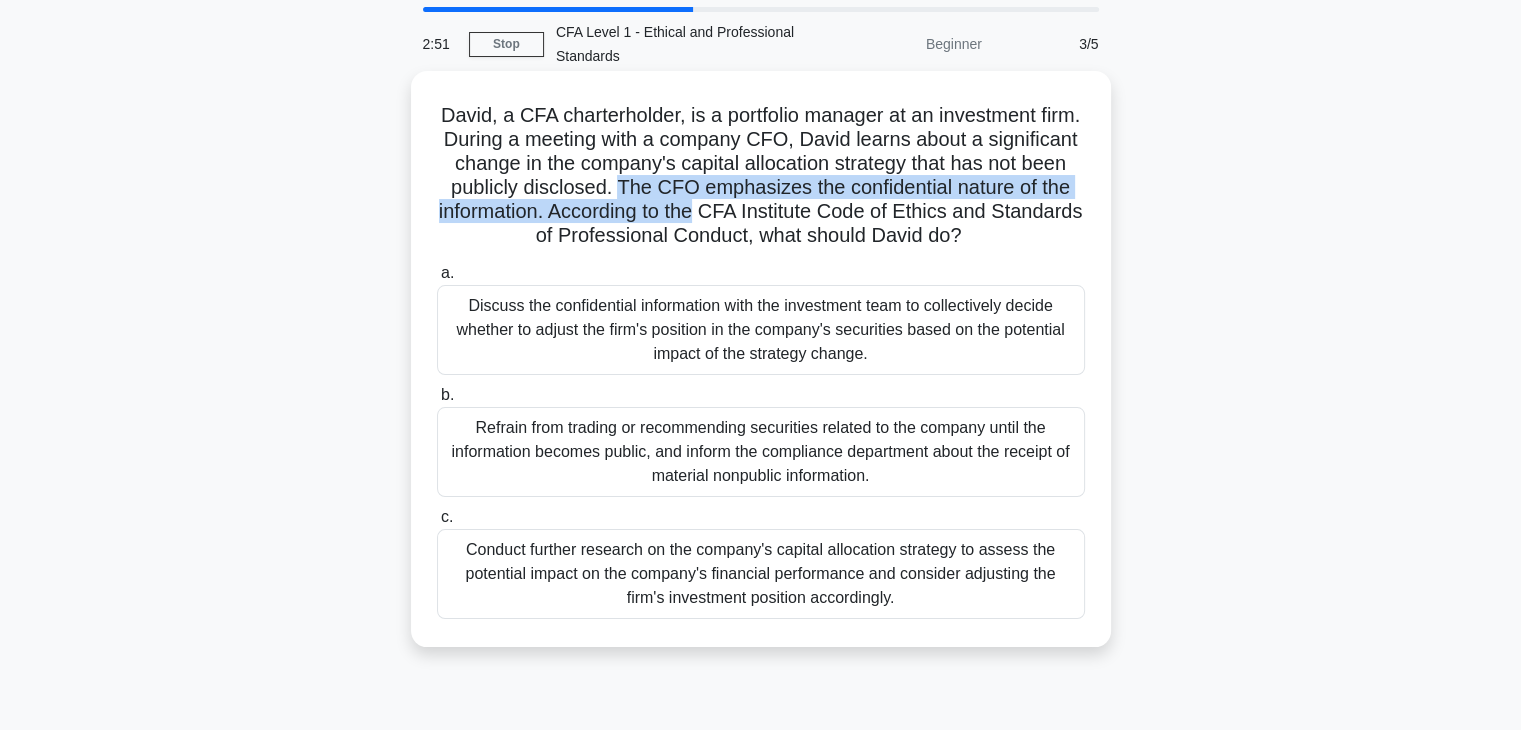 scroll, scrollTop: 100, scrollLeft: 0, axis: vertical 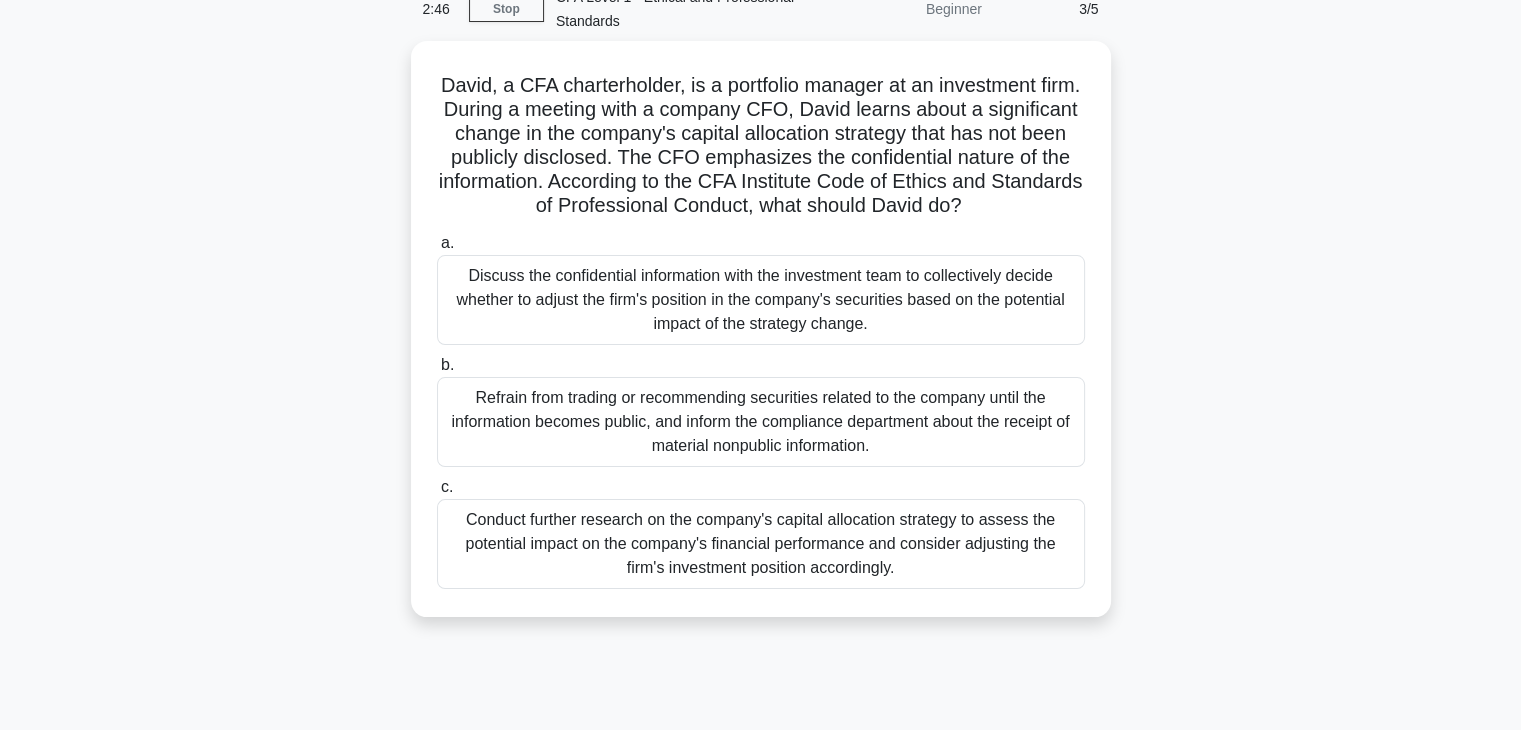 click on "David, a CFA charterholder, is a portfolio manager at an investment firm. During a meeting with a company CFO, David learns about a significant change in the company's capital allocation strategy that has not been publicly disclosed. The CFO emphasizes the confidential nature of the information. According to the CFA Institute Code of Ethics and Standards of Professional Conduct, what should David do?
.spinner_0XTQ{transform-origin:center;animation:spinner_y6GP .75s linear infinite}@keyframes spinner_y6GP{100%{transform:rotate(360deg)}}
a.
b. c." at bounding box center [761, 341] 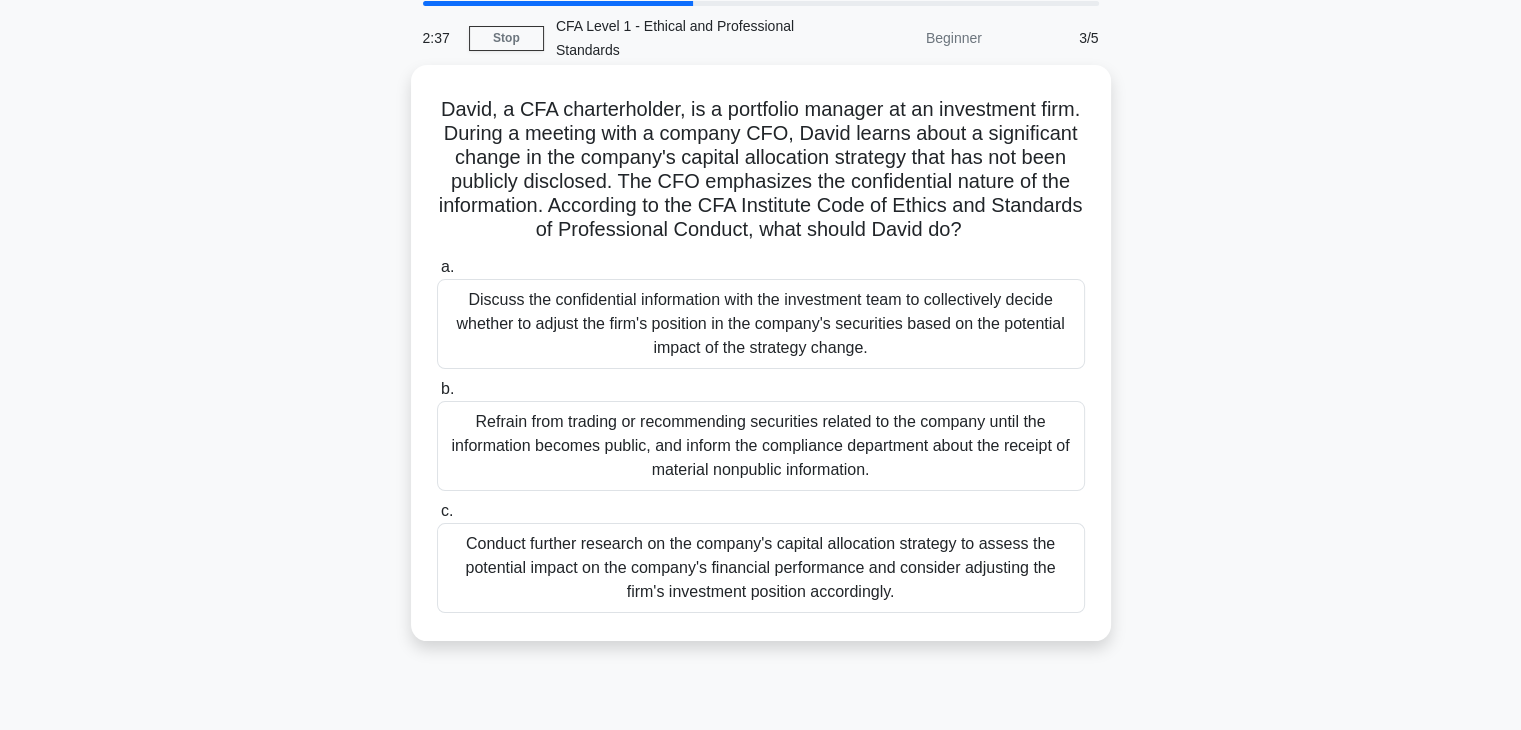 scroll, scrollTop: 100, scrollLeft: 0, axis: vertical 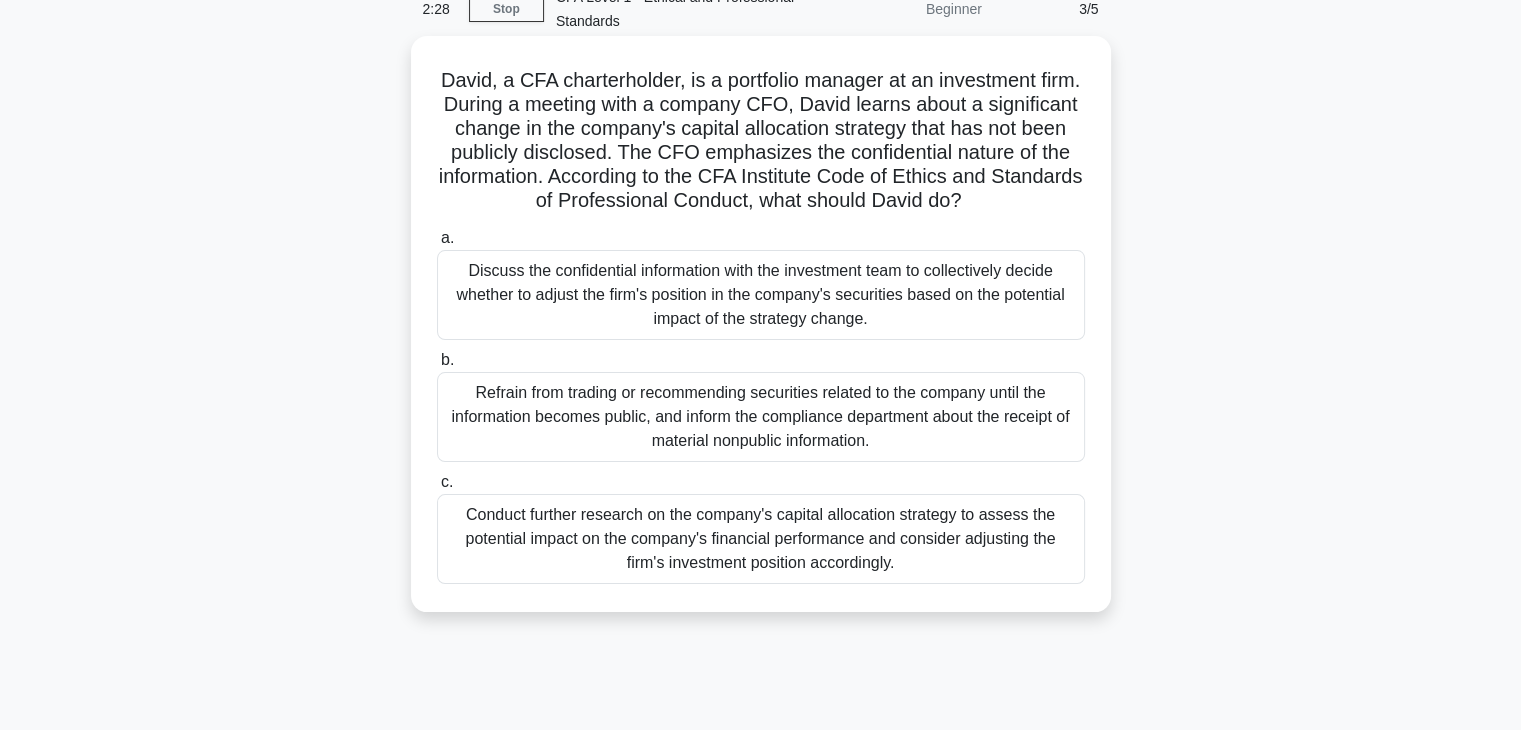 click on "Conduct further research on the company's capital allocation strategy to assess the potential impact on the company's financial performance and consider adjusting the firm's investment position accordingly." at bounding box center (761, 539) 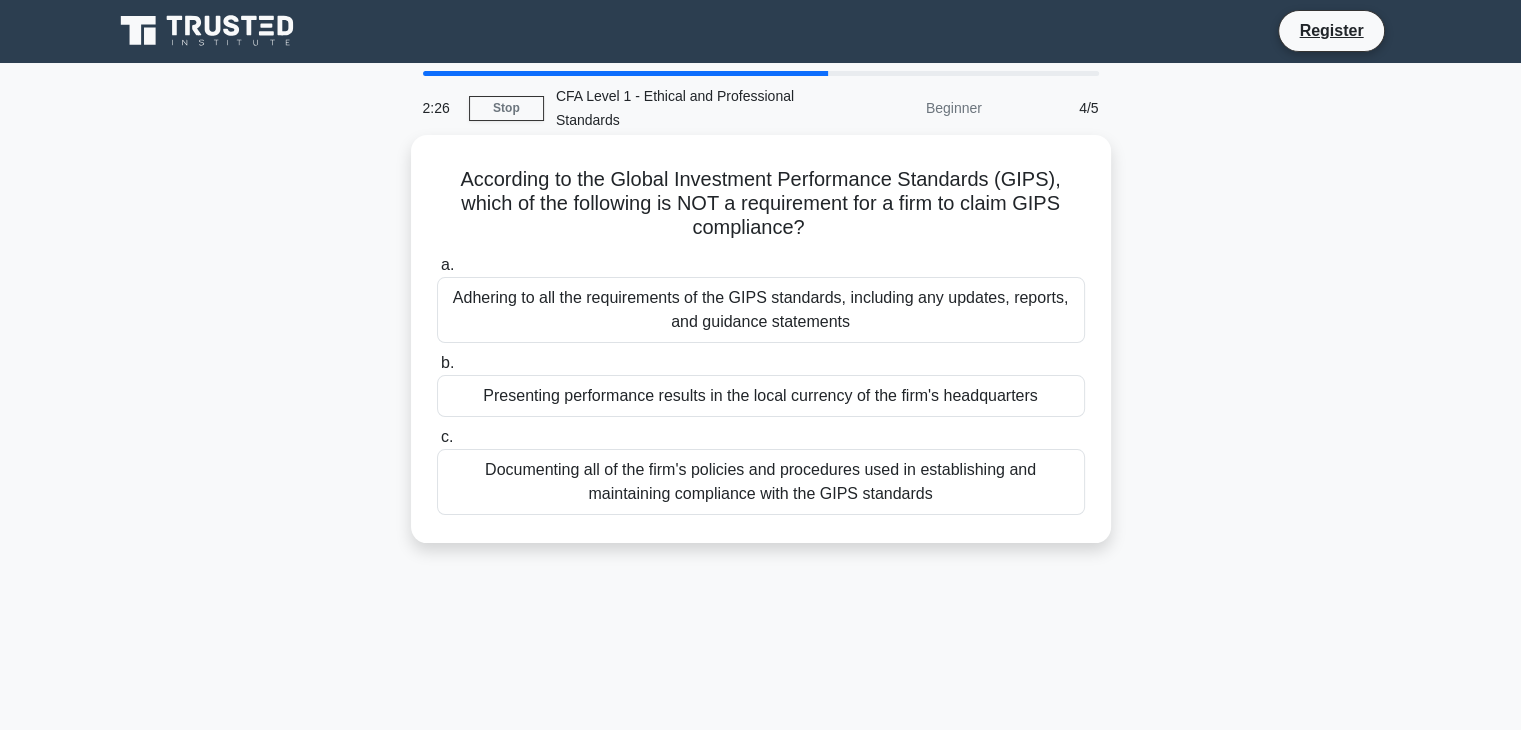 scroll, scrollTop: 0, scrollLeft: 0, axis: both 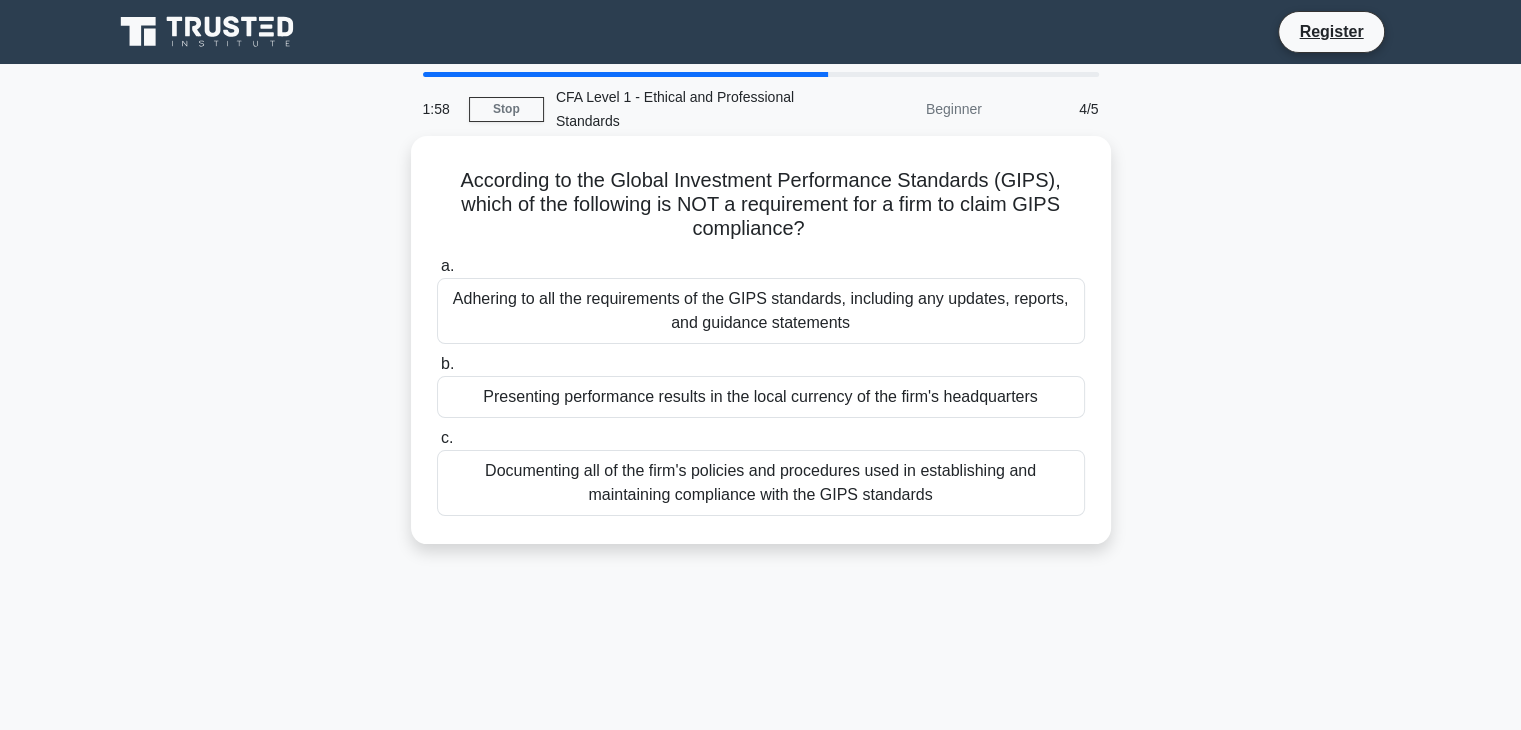 click on "Adhering to all the requirements of the GIPS standards, including any updates, reports, and guidance statements" at bounding box center (761, 311) 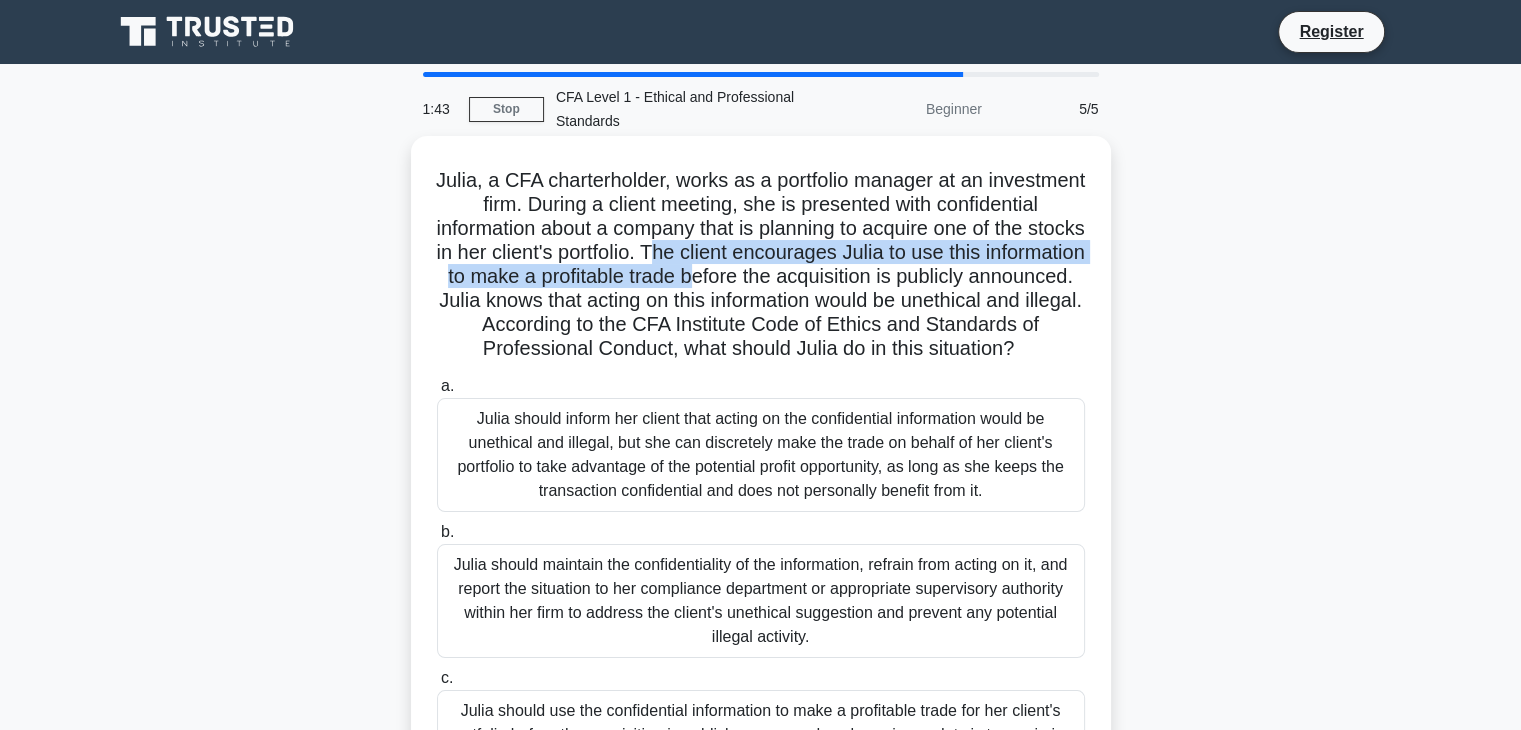 drag, startPoint x: 830, startPoint y: 253, endPoint x: 877, endPoint y: 275, distance: 51.894123 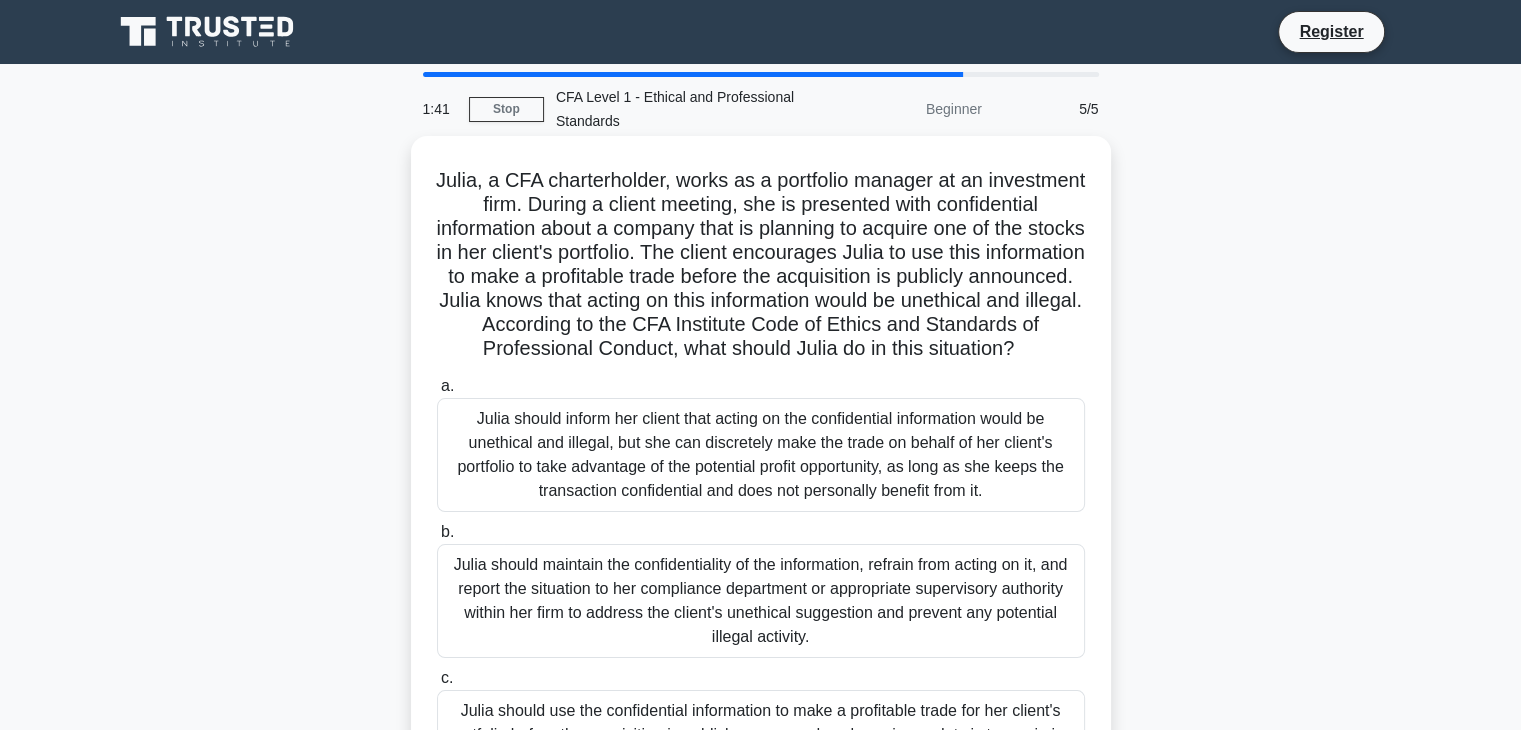 click on "Julia, a CFA charterholder, works as a portfolio manager at an investment firm. During a client meeting, she is presented with confidential information about a company that is planning to acquire one of the stocks in her client's portfolio. The client encourages Julia to use this information to make a profitable trade before the acquisition is publicly announced. Julia knows that acting on this information would be unethical and illegal. According to the CFA Institute Code of Ethics and Standards of Professional Conduct, what should Julia do in this situation?
.spinner_0XTQ{transform-origin:center;animation:spinner_y6GP .75s linear infinite}@keyframes spinner_y6GP{100%{transform:rotate(360deg)}}" at bounding box center (761, 265) 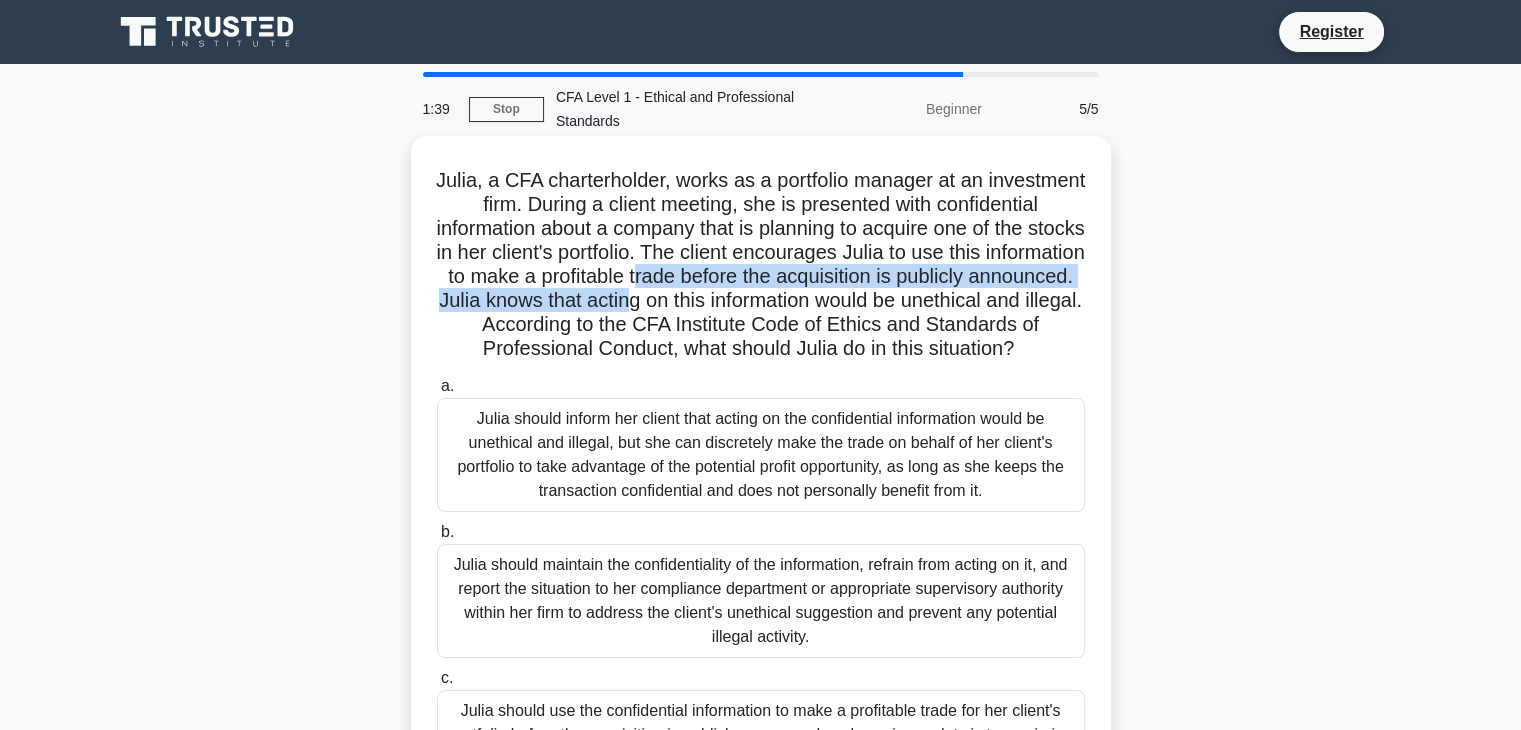 drag, startPoint x: 819, startPoint y: 281, endPoint x: 830, endPoint y: 308, distance: 29.15476 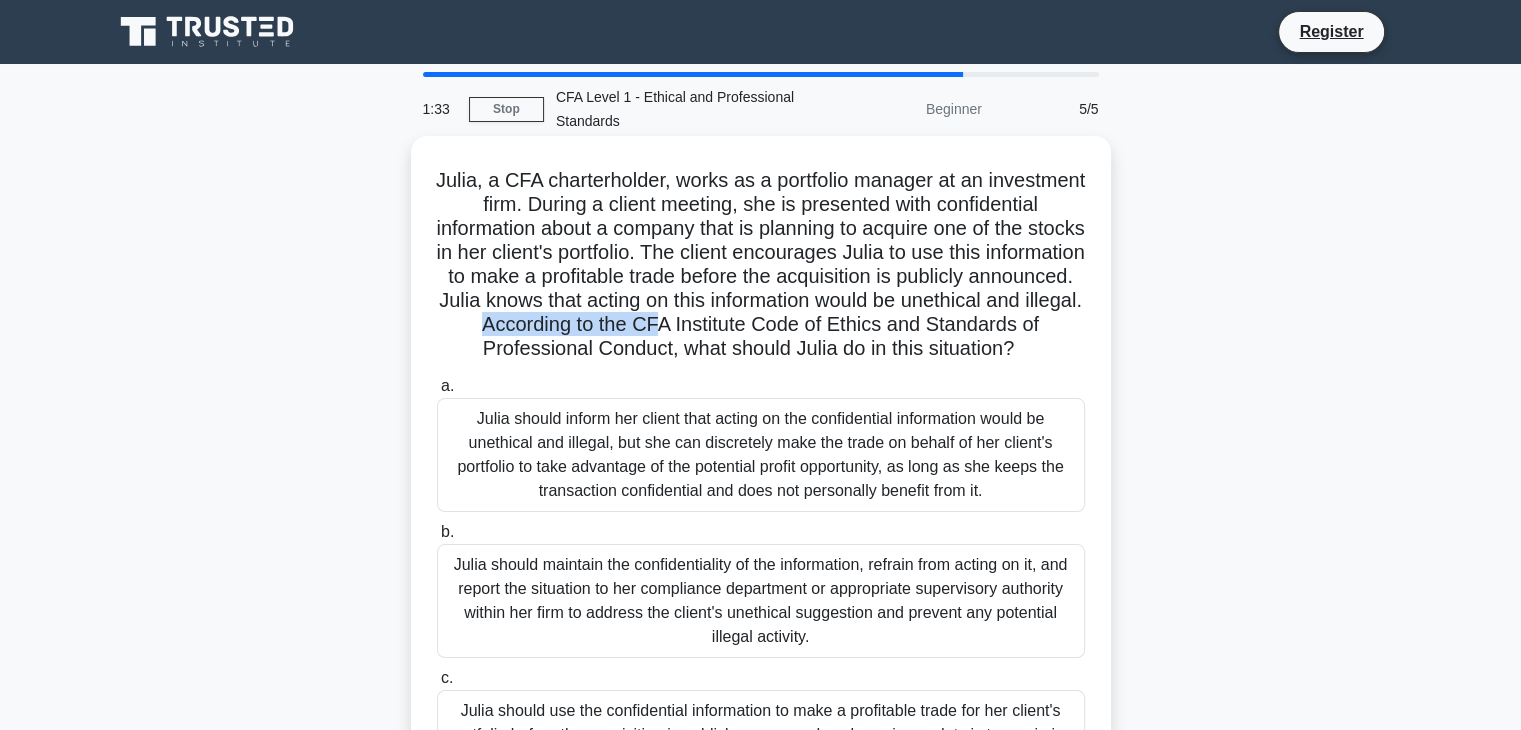 drag, startPoint x: 661, startPoint y: 322, endPoint x: 850, endPoint y: 334, distance: 189.38057 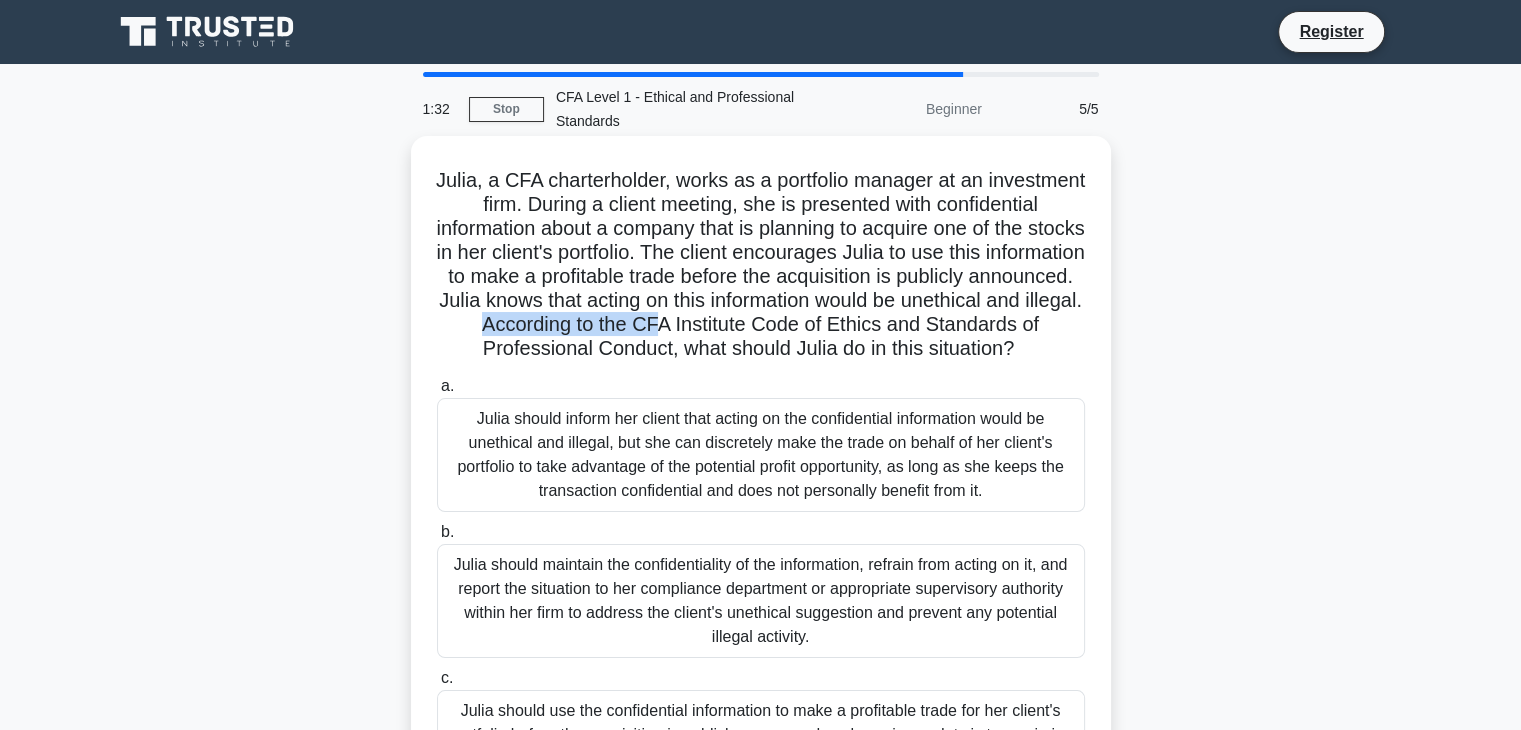 drag, startPoint x: 837, startPoint y: 371, endPoint x: 846, endPoint y: 379, distance: 12.0415945 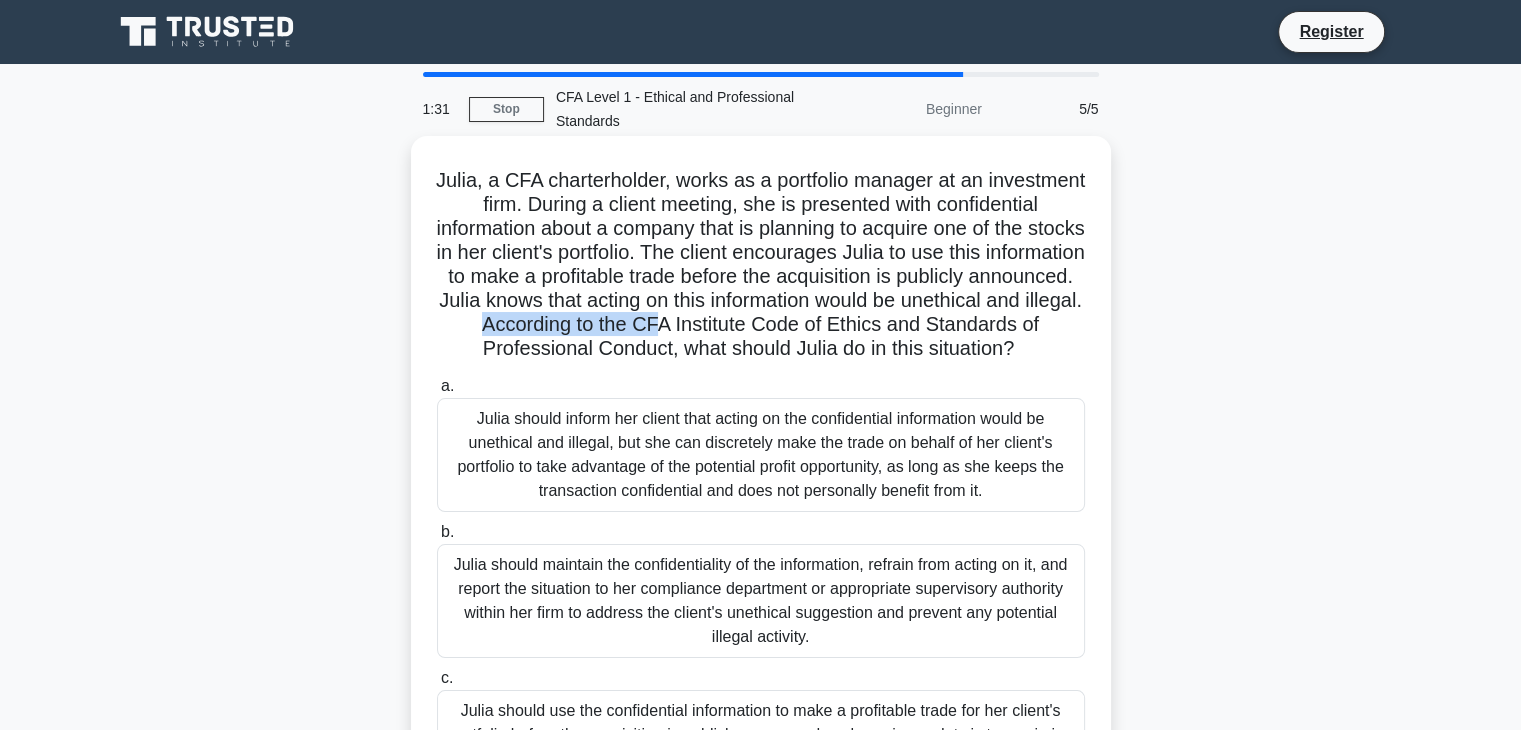 scroll, scrollTop: 100, scrollLeft: 0, axis: vertical 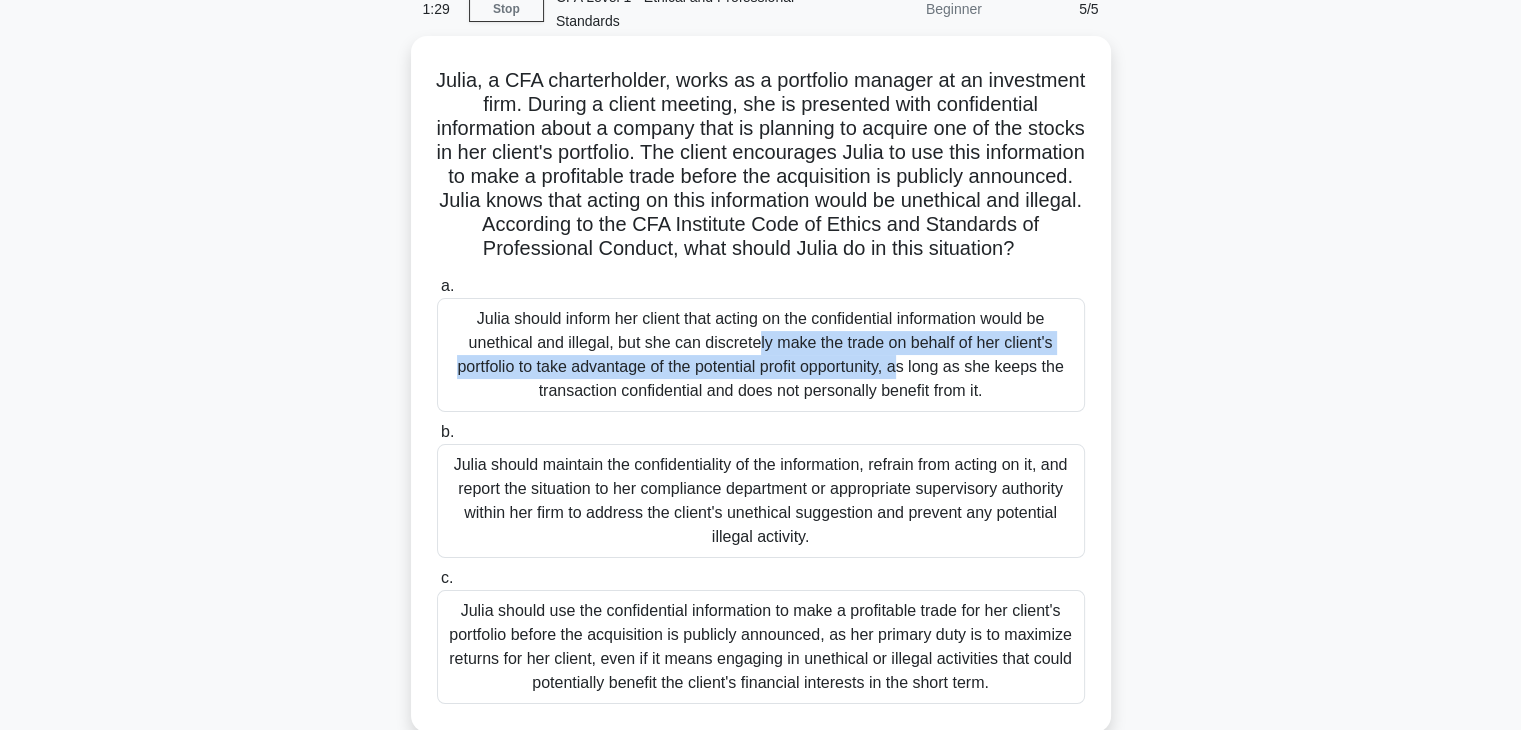 drag, startPoint x: 576, startPoint y: 343, endPoint x: 748, endPoint y: 364, distance: 173.27724 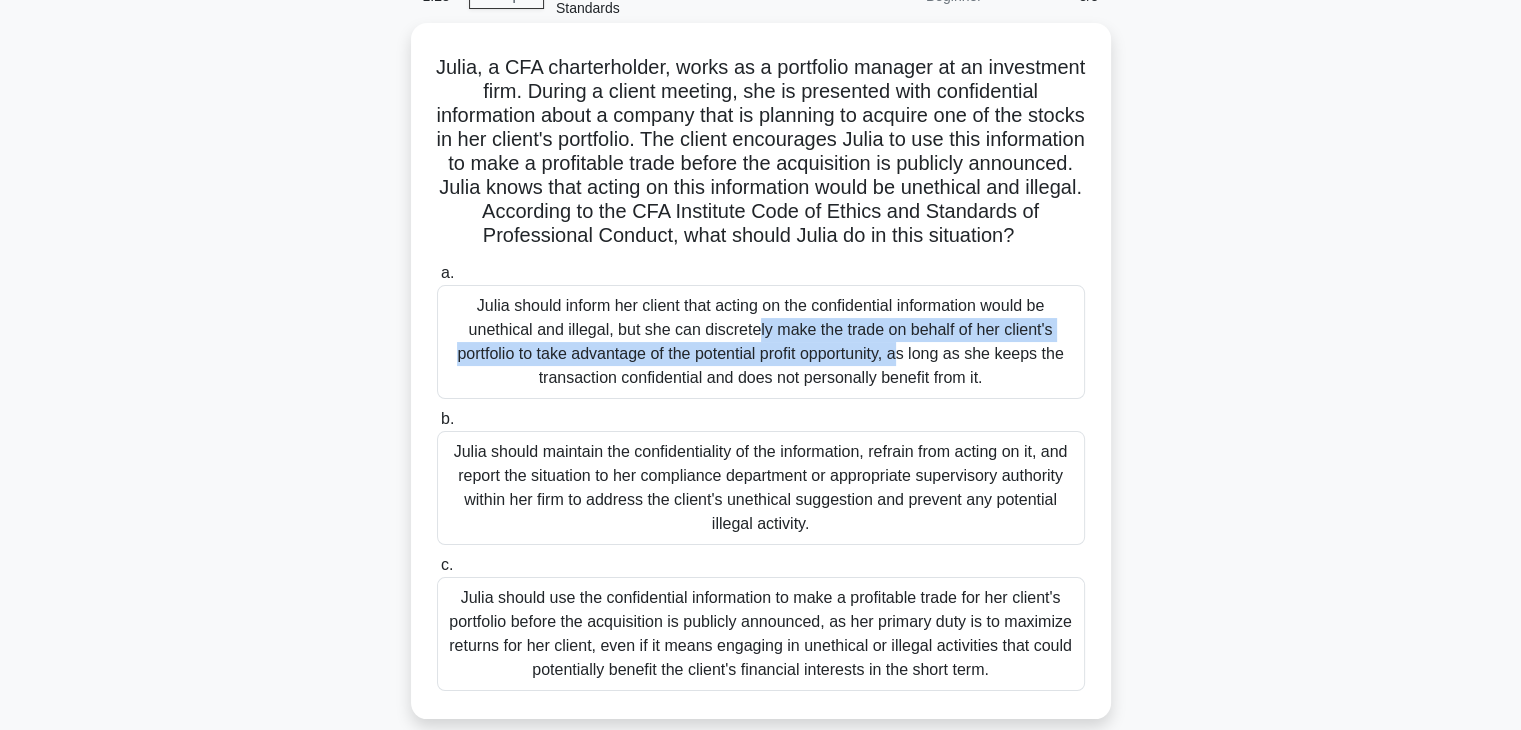 scroll, scrollTop: 200, scrollLeft: 0, axis: vertical 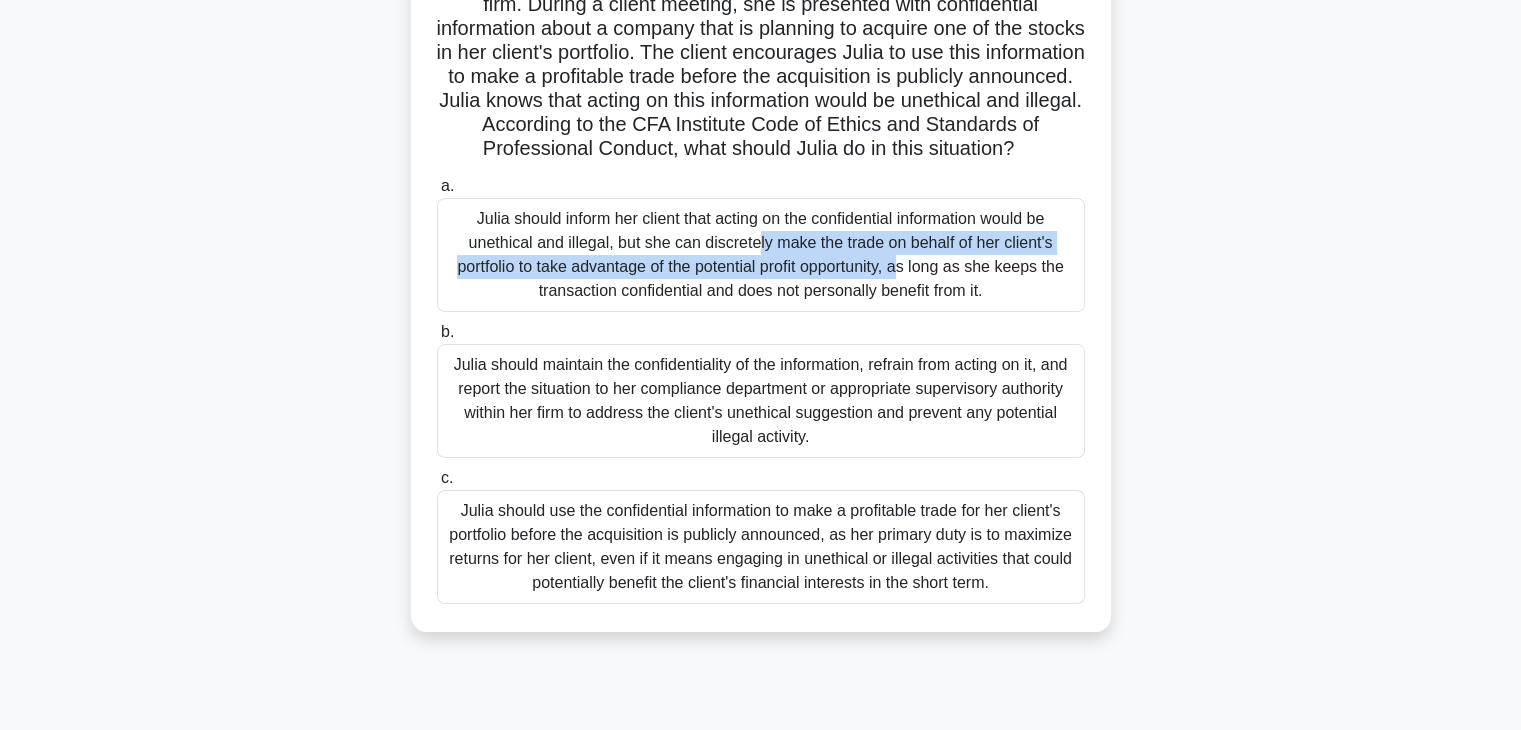 drag, startPoint x: 816, startPoint y: 268, endPoint x: 837, endPoint y: 294, distance: 33.42155 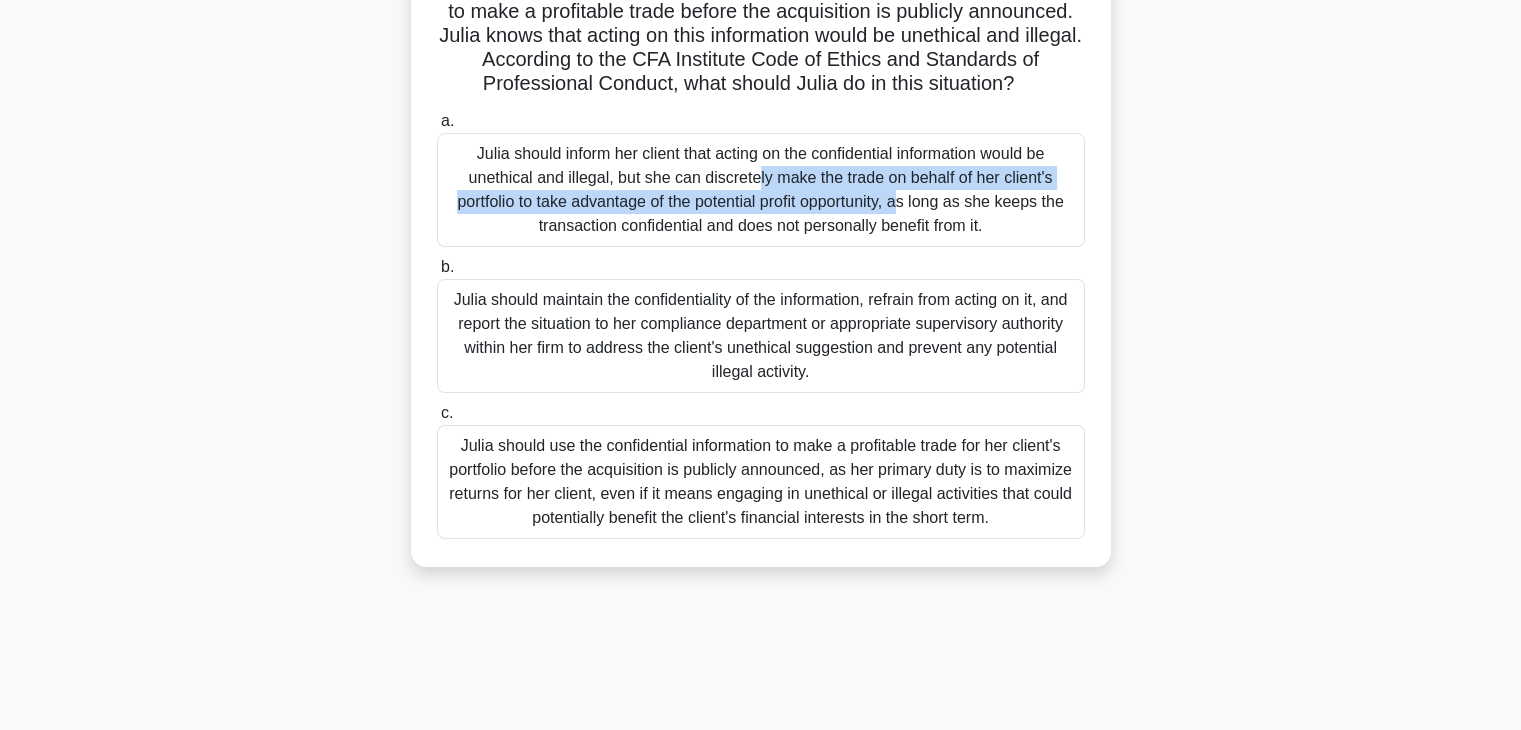 scroll, scrollTop: 300, scrollLeft: 0, axis: vertical 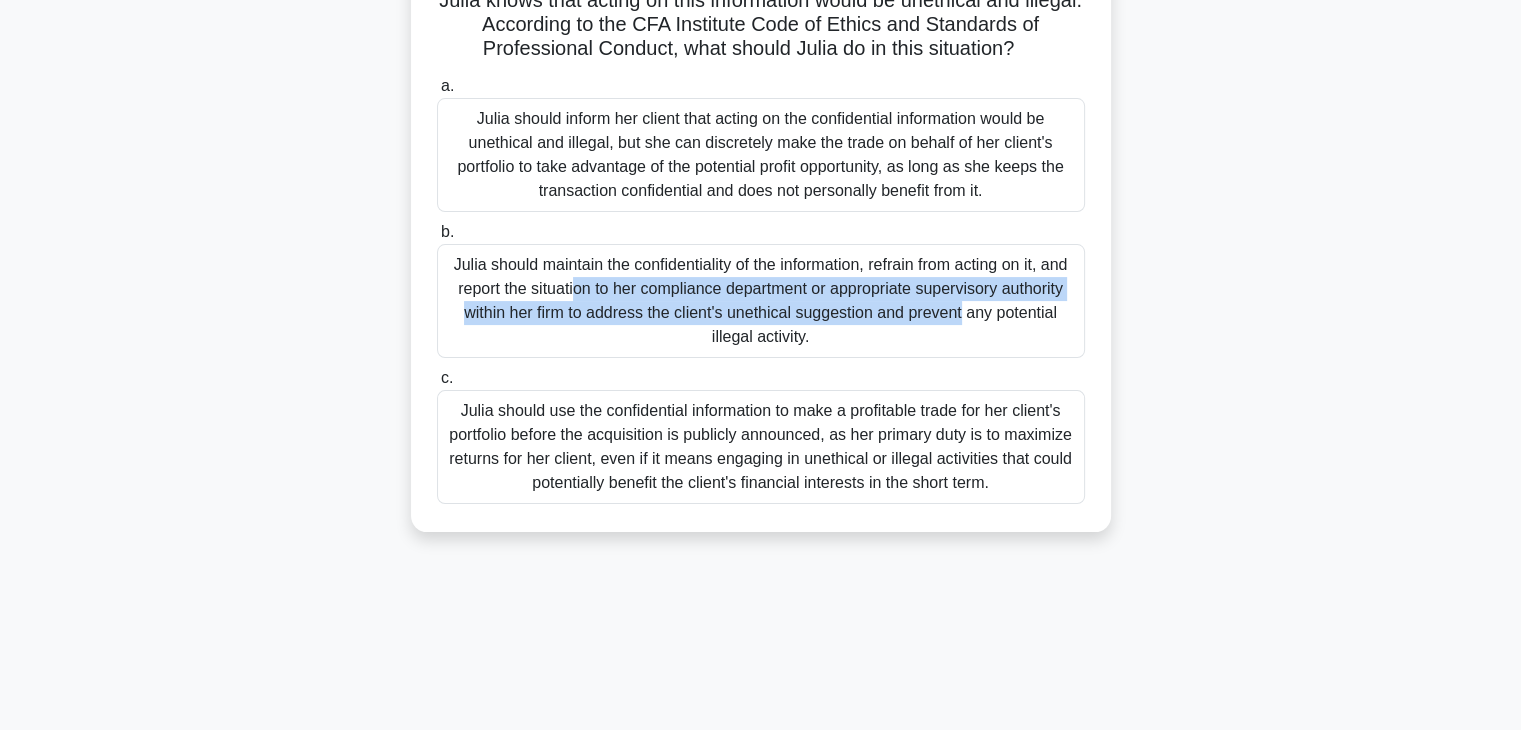 drag, startPoint x: 448, startPoint y: 283, endPoint x: 805, endPoint y: 313, distance: 358.2583 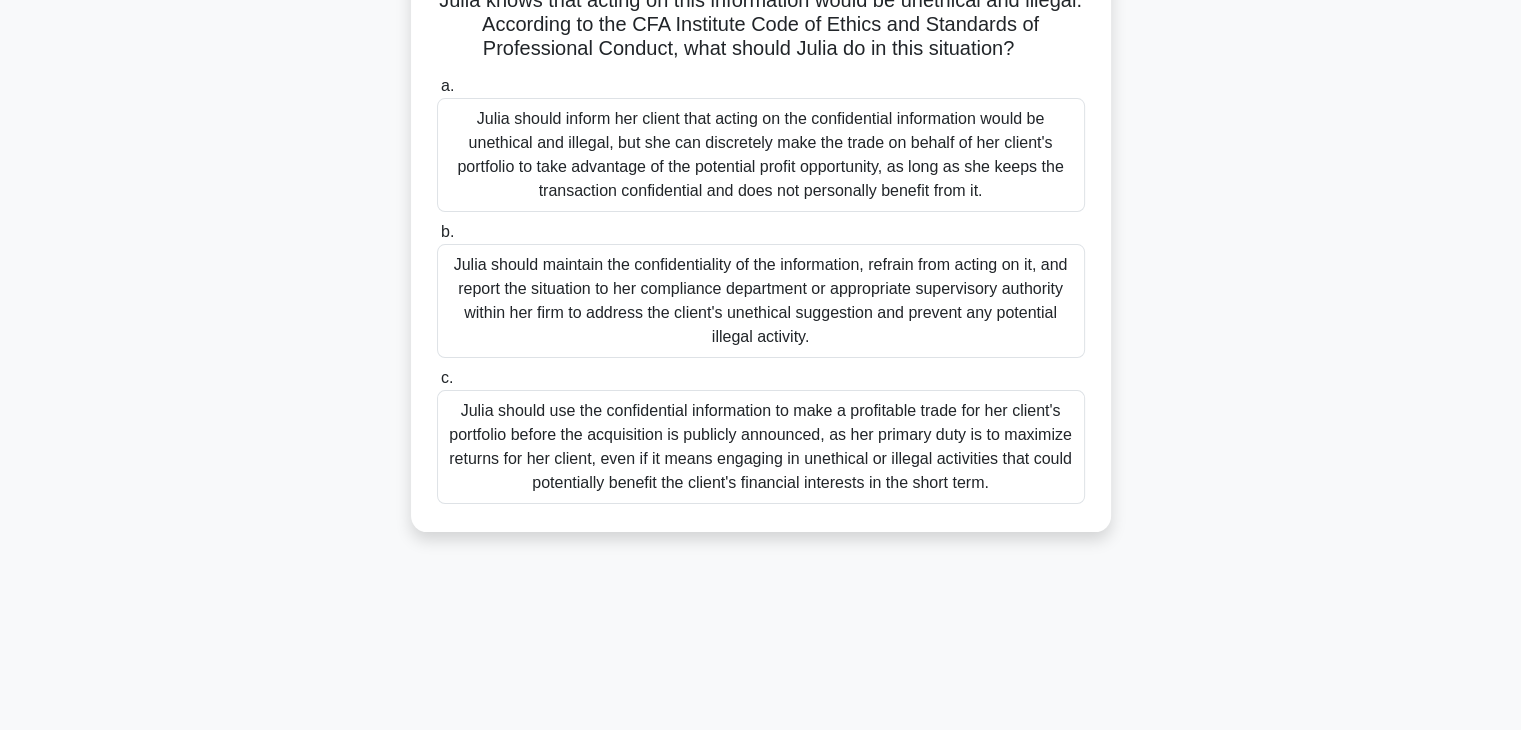 click on "Julia should maintain the confidentiality of the information, refrain from acting on it, and report the situation to her compliance department or appropriate supervisory authority within her firm to address the client's unethical suggestion and prevent any potential illegal activity." at bounding box center [761, 301] 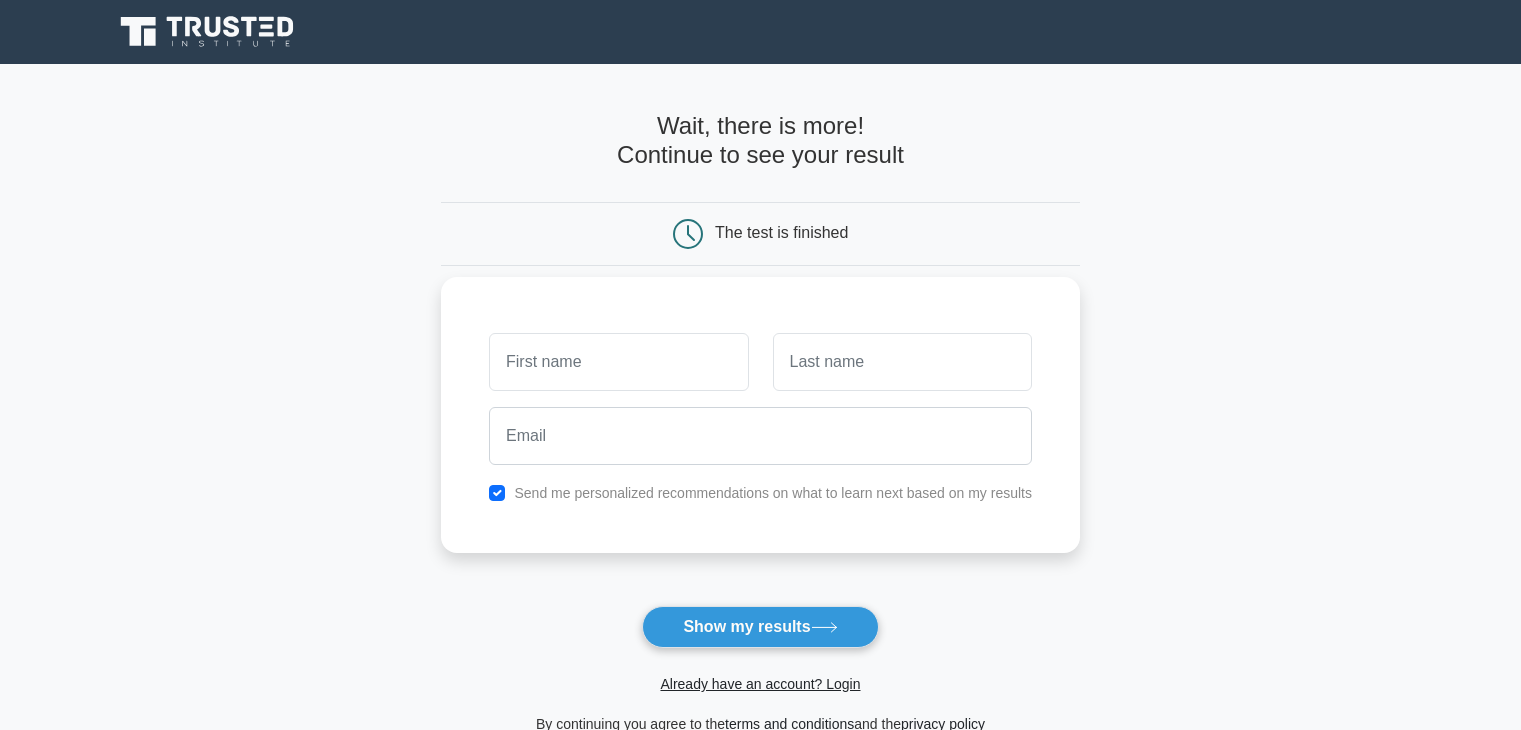 scroll, scrollTop: 0, scrollLeft: 0, axis: both 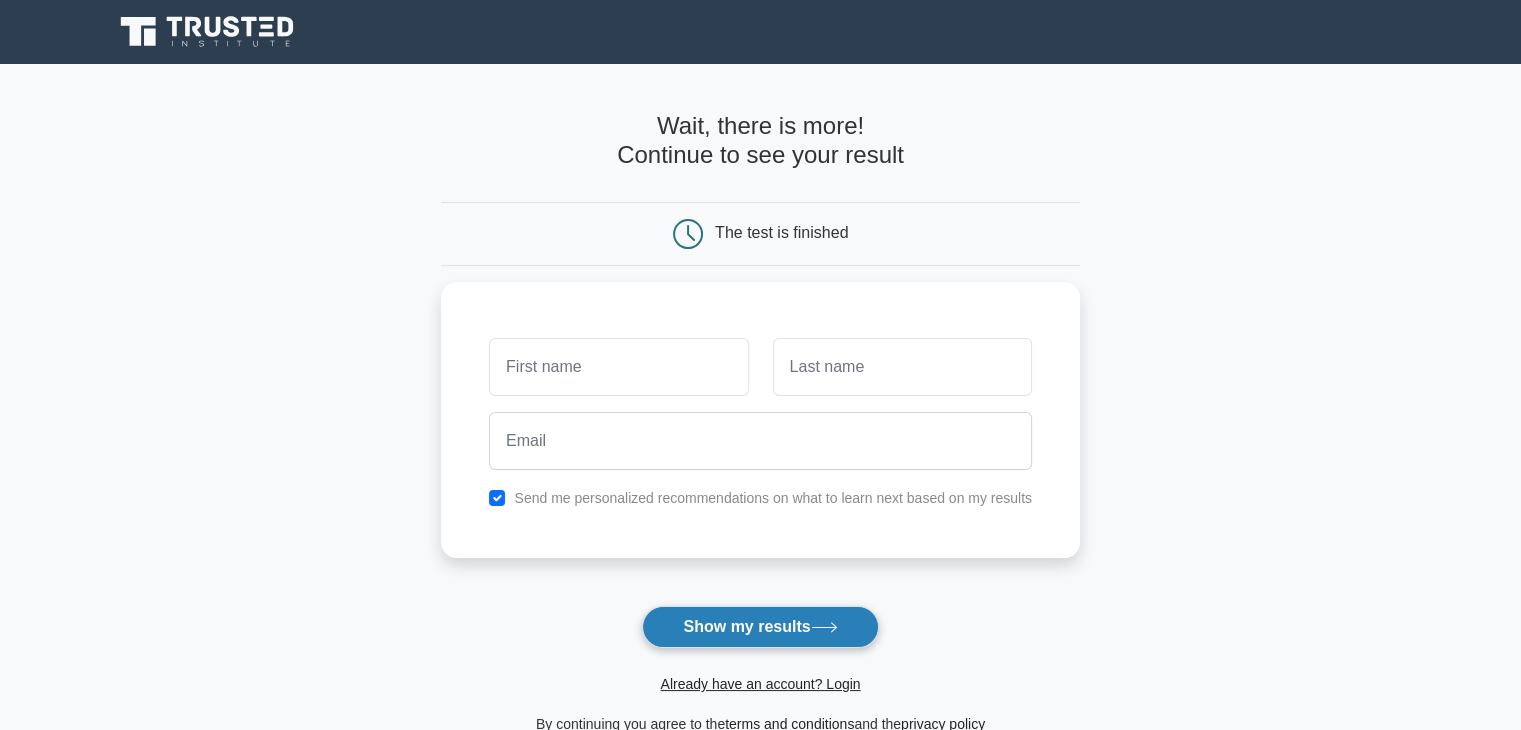 click on "Show my results" at bounding box center (760, 627) 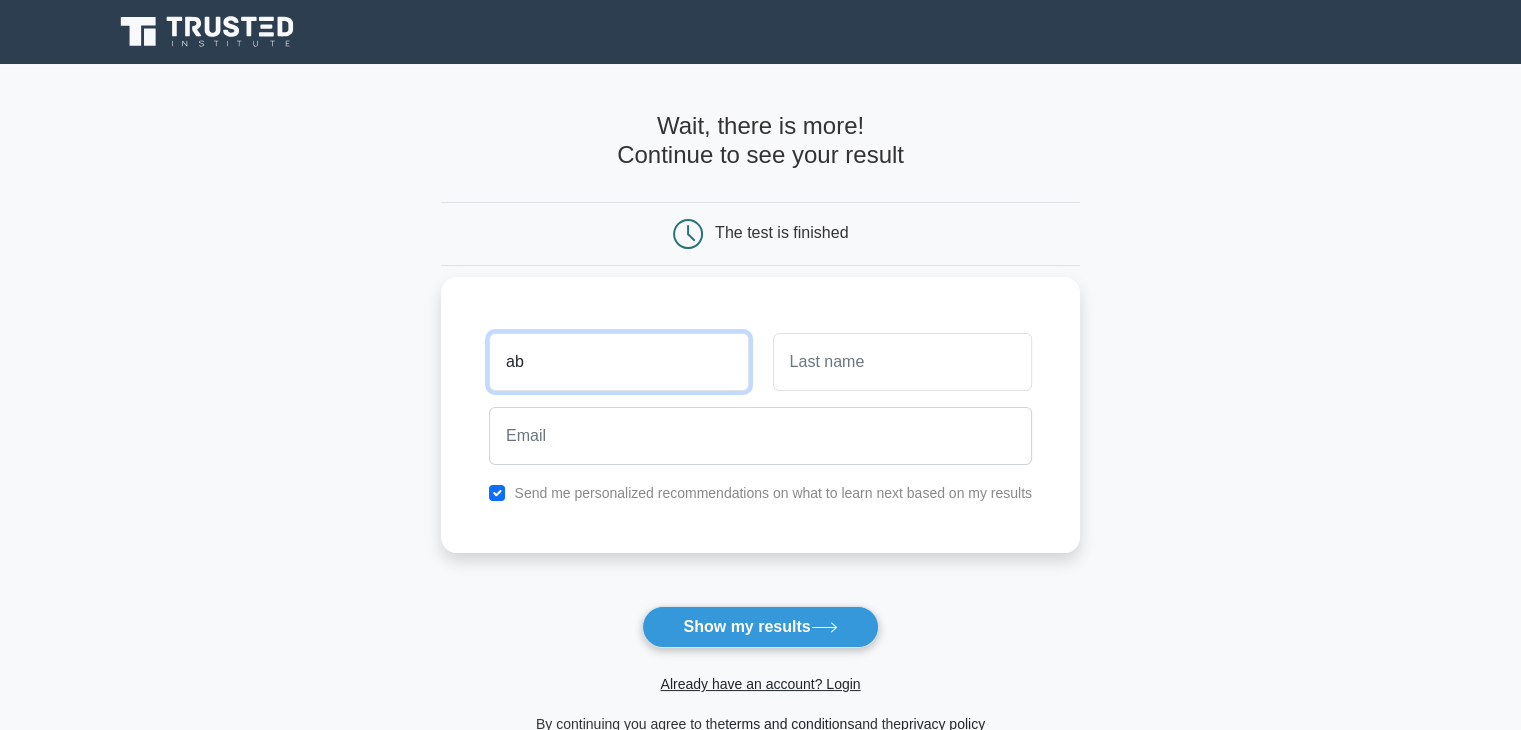 type on "ab" 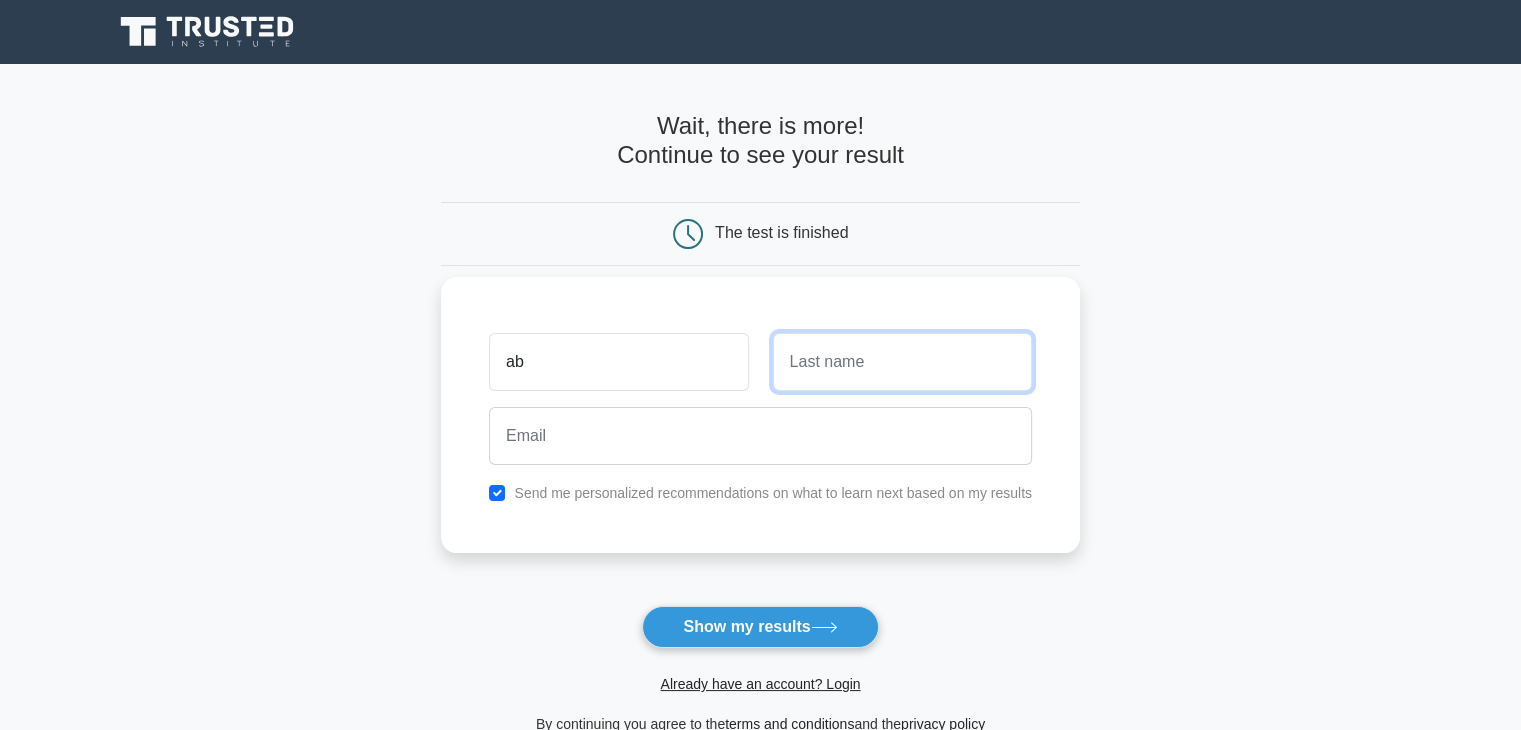 click at bounding box center [902, 362] 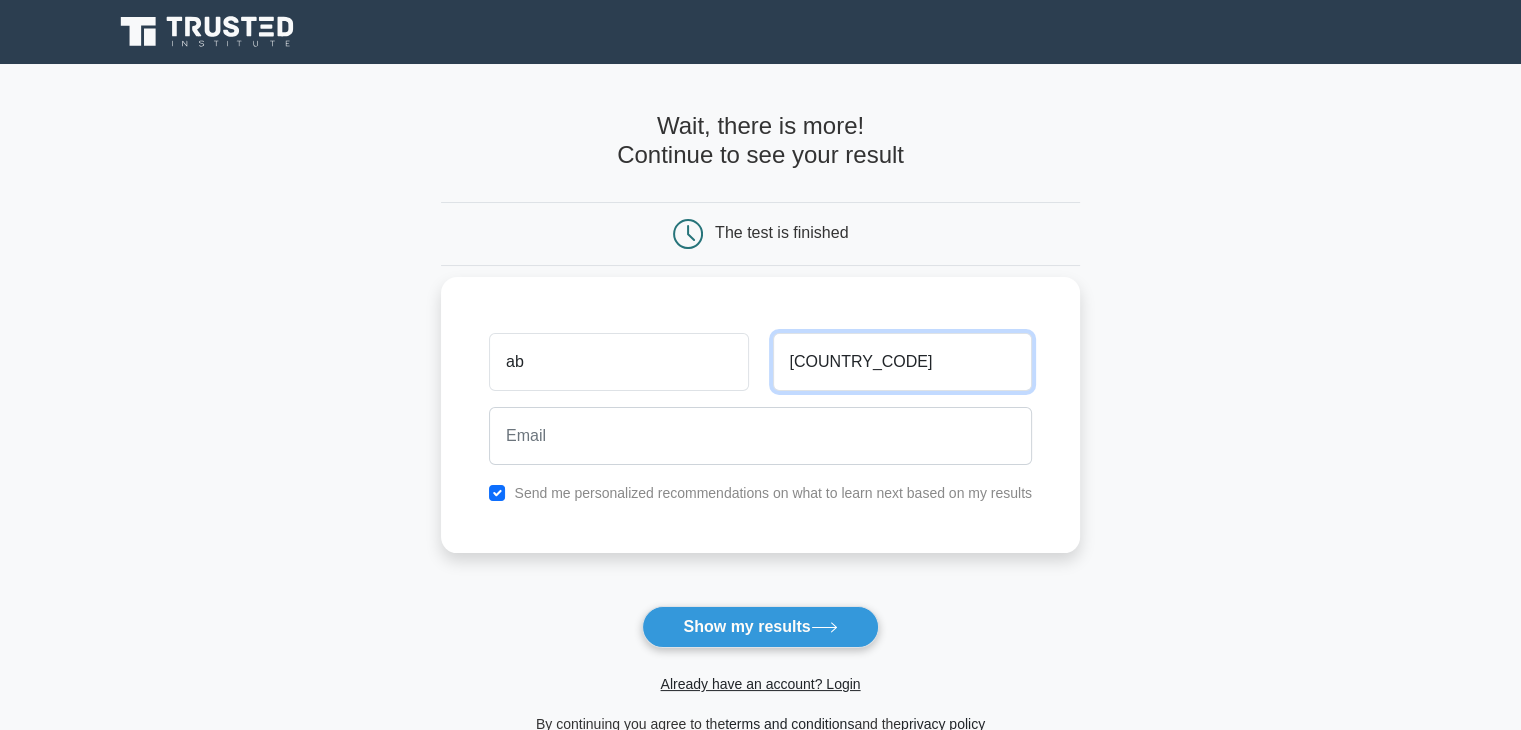 type on "[COUNTRY_CODE]" 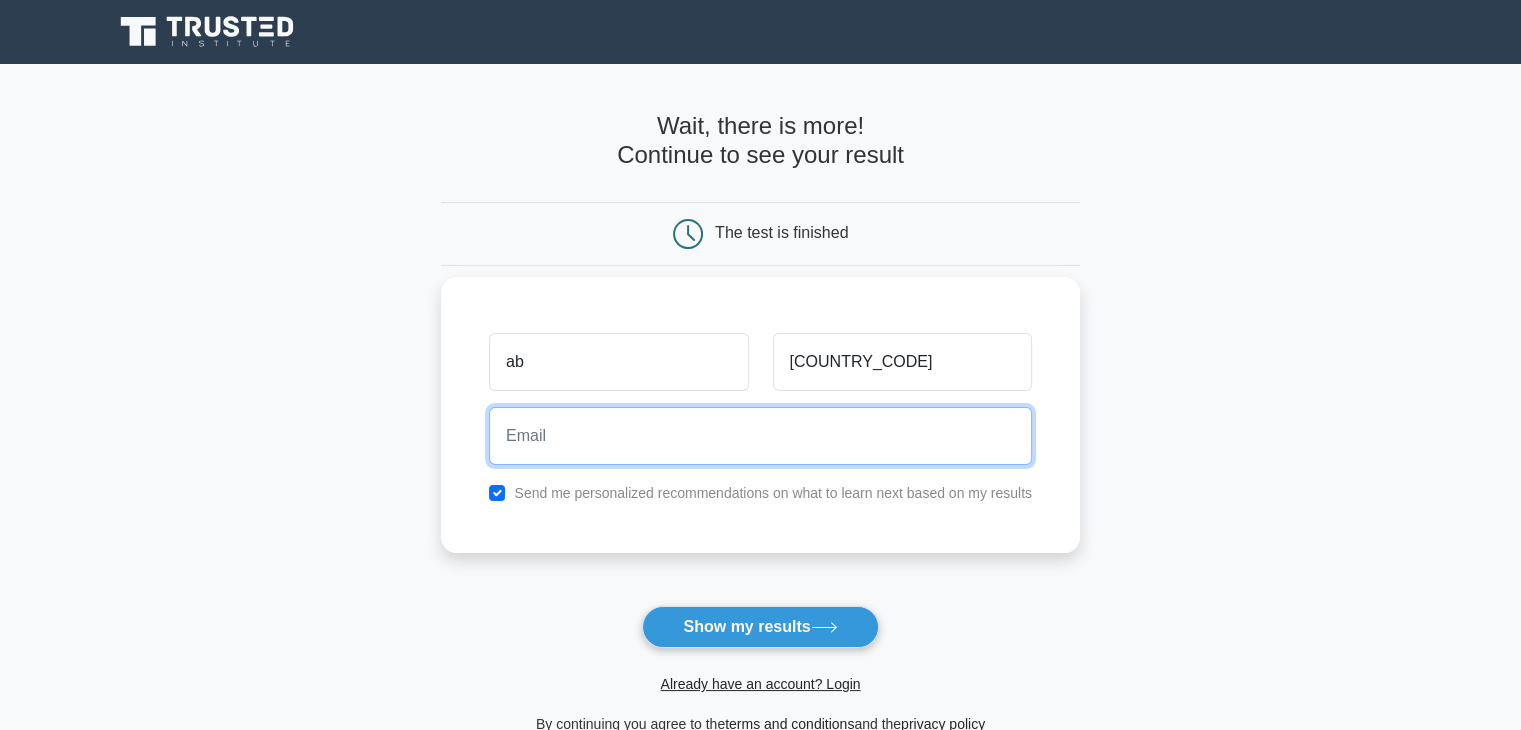 click at bounding box center (760, 436) 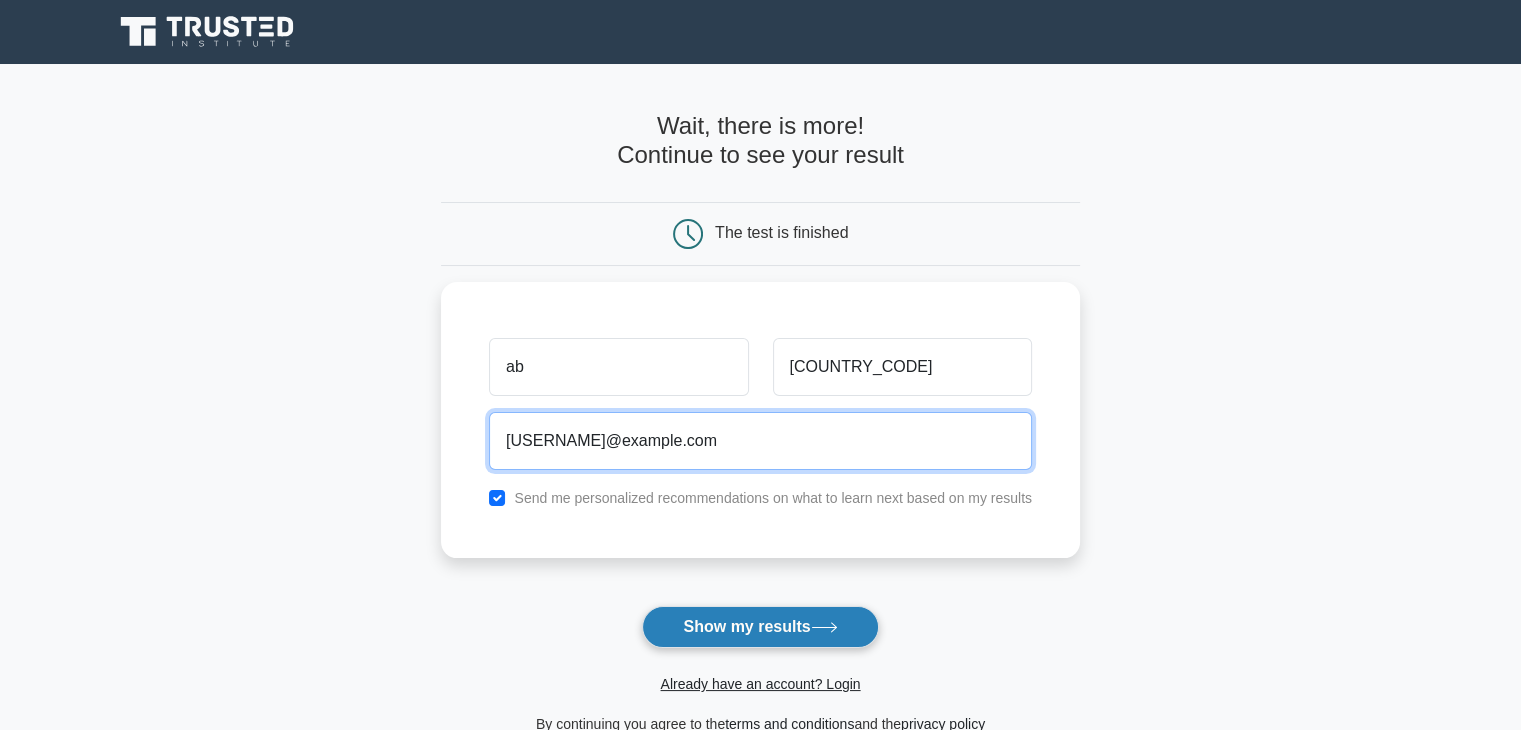type on "[USERNAME]@example.com" 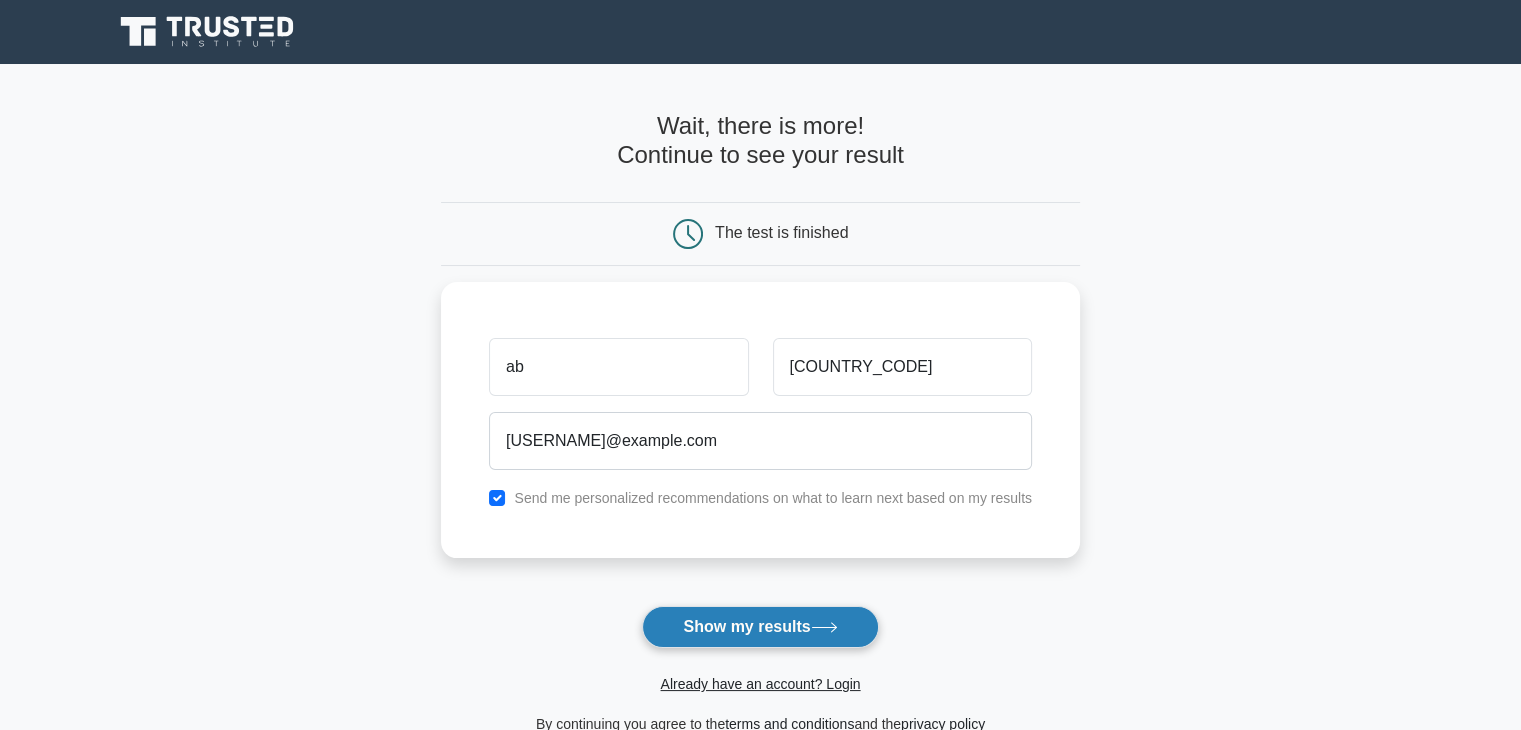 click on "Show my results" at bounding box center [760, 627] 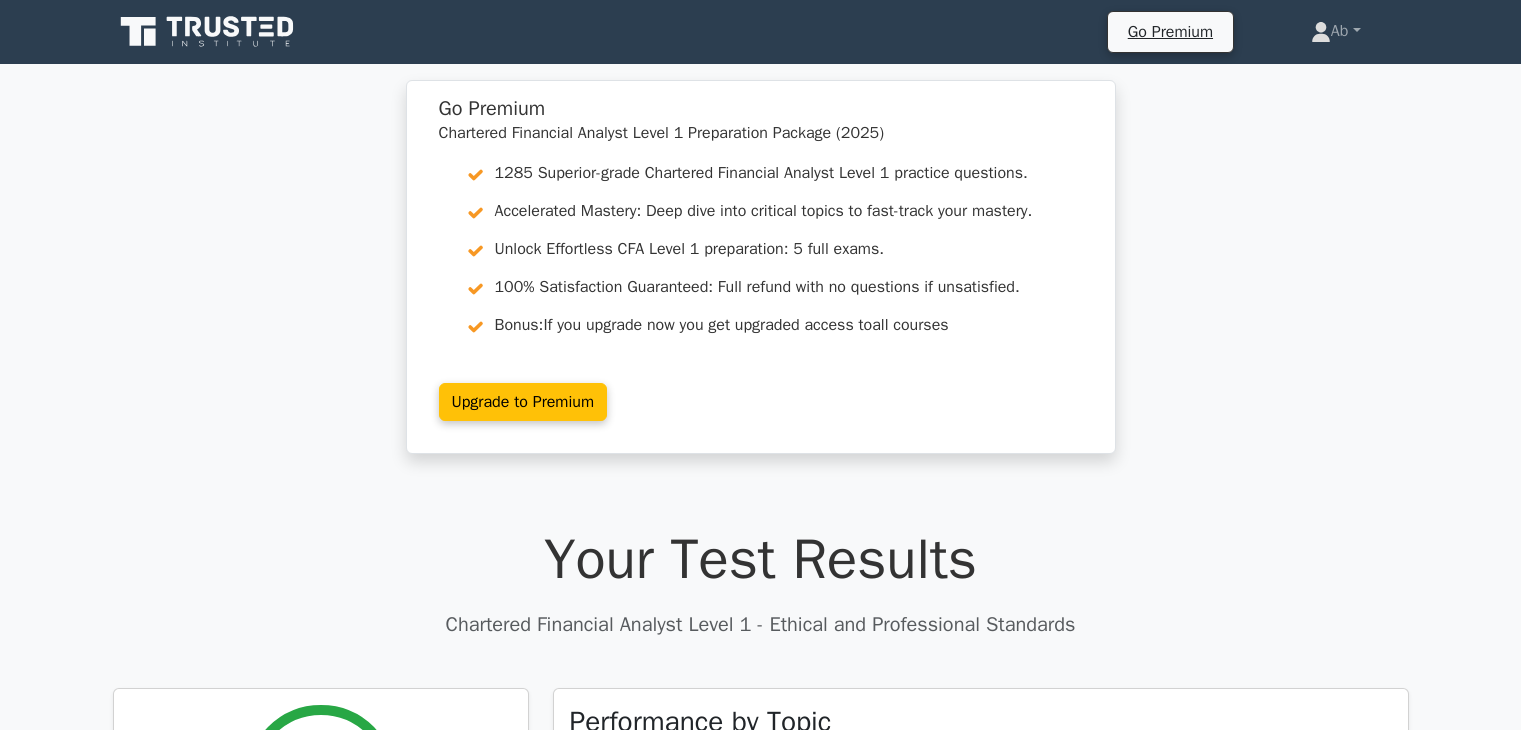 scroll, scrollTop: 0, scrollLeft: 0, axis: both 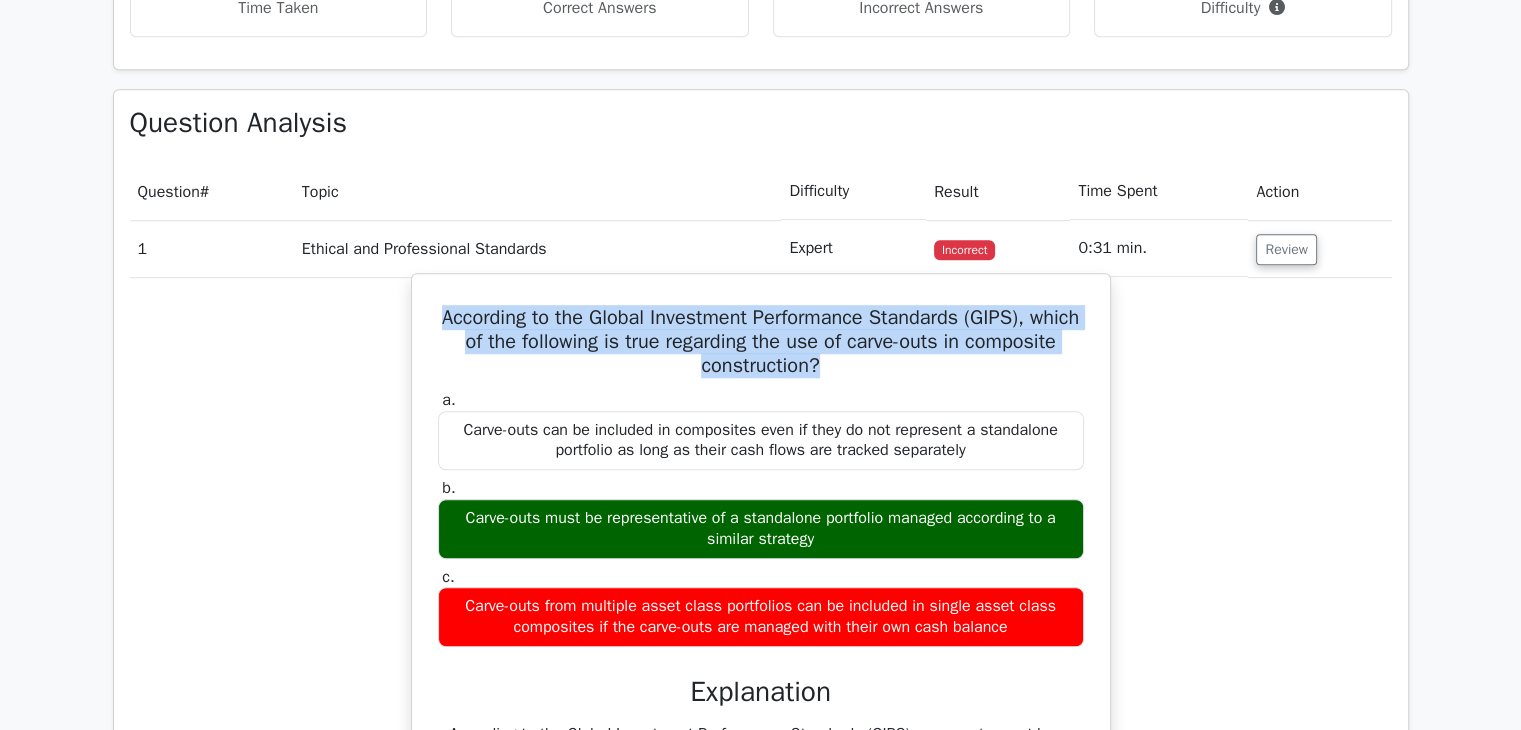 drag, startPoint x: 462, startPoint y: 311, endPoint x: 913, endPoint y: 365, distance: 454.2213 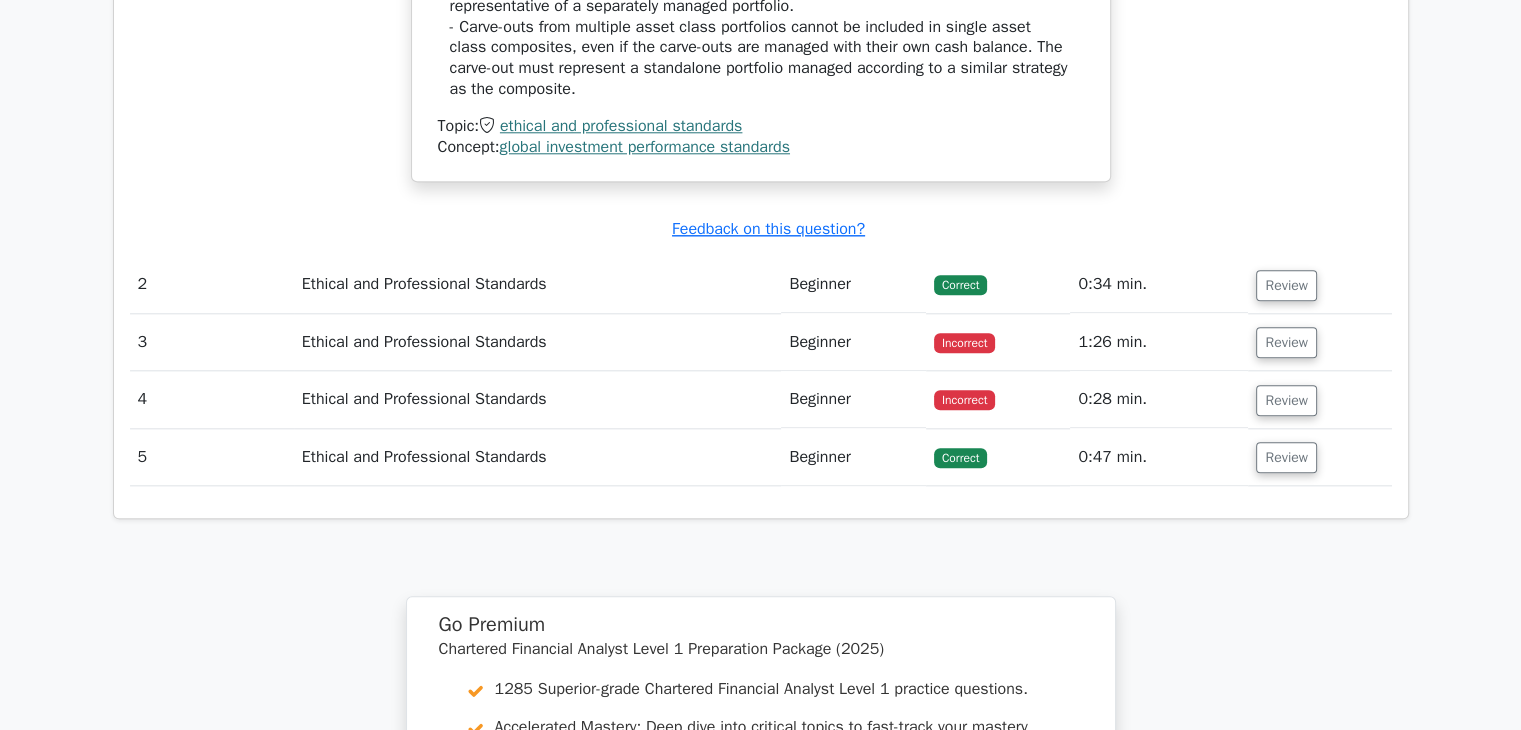 scroll, scrollTop: 2100, scrollLeft: 0, axis: vertical 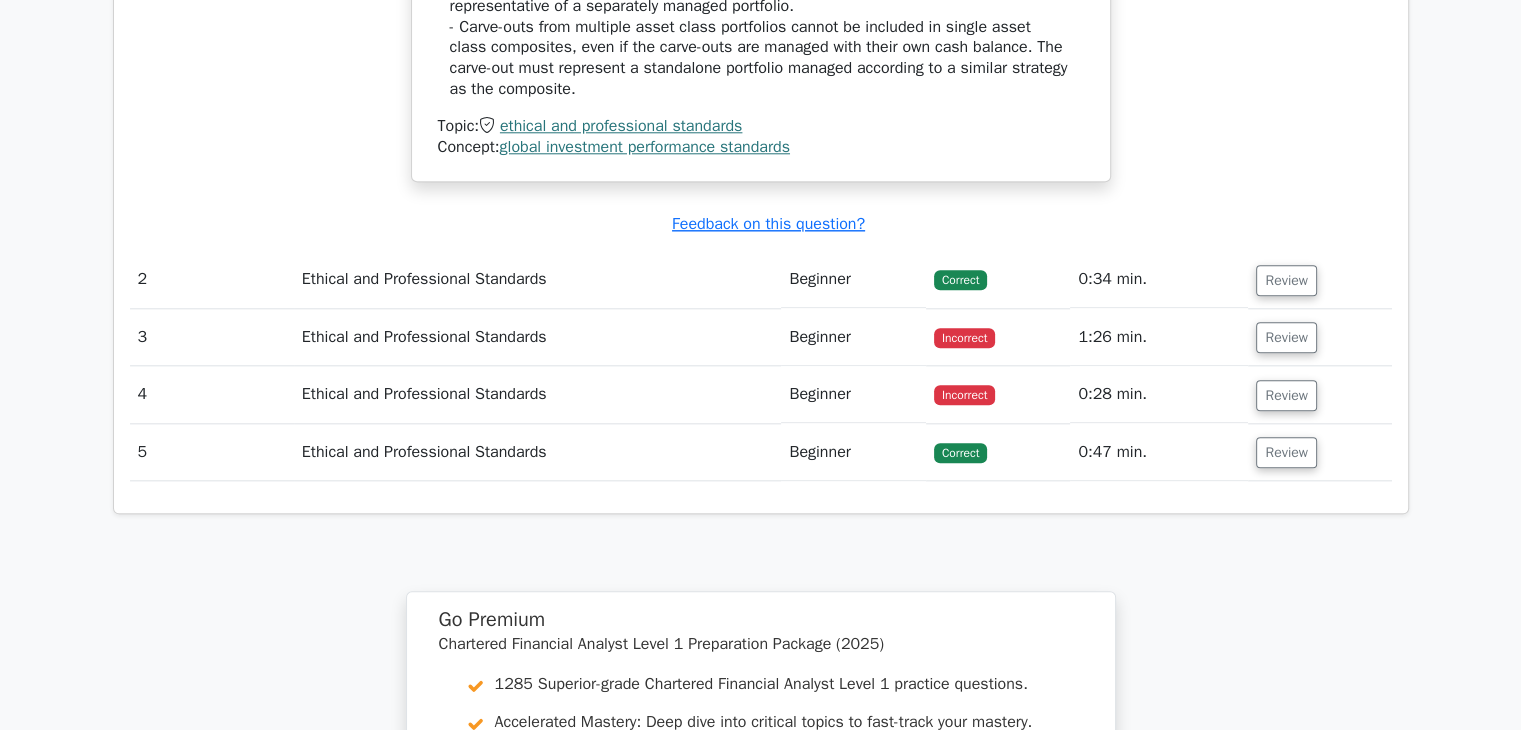 click on "Ethical and Professional Standards" at bounding box center [538, 279] 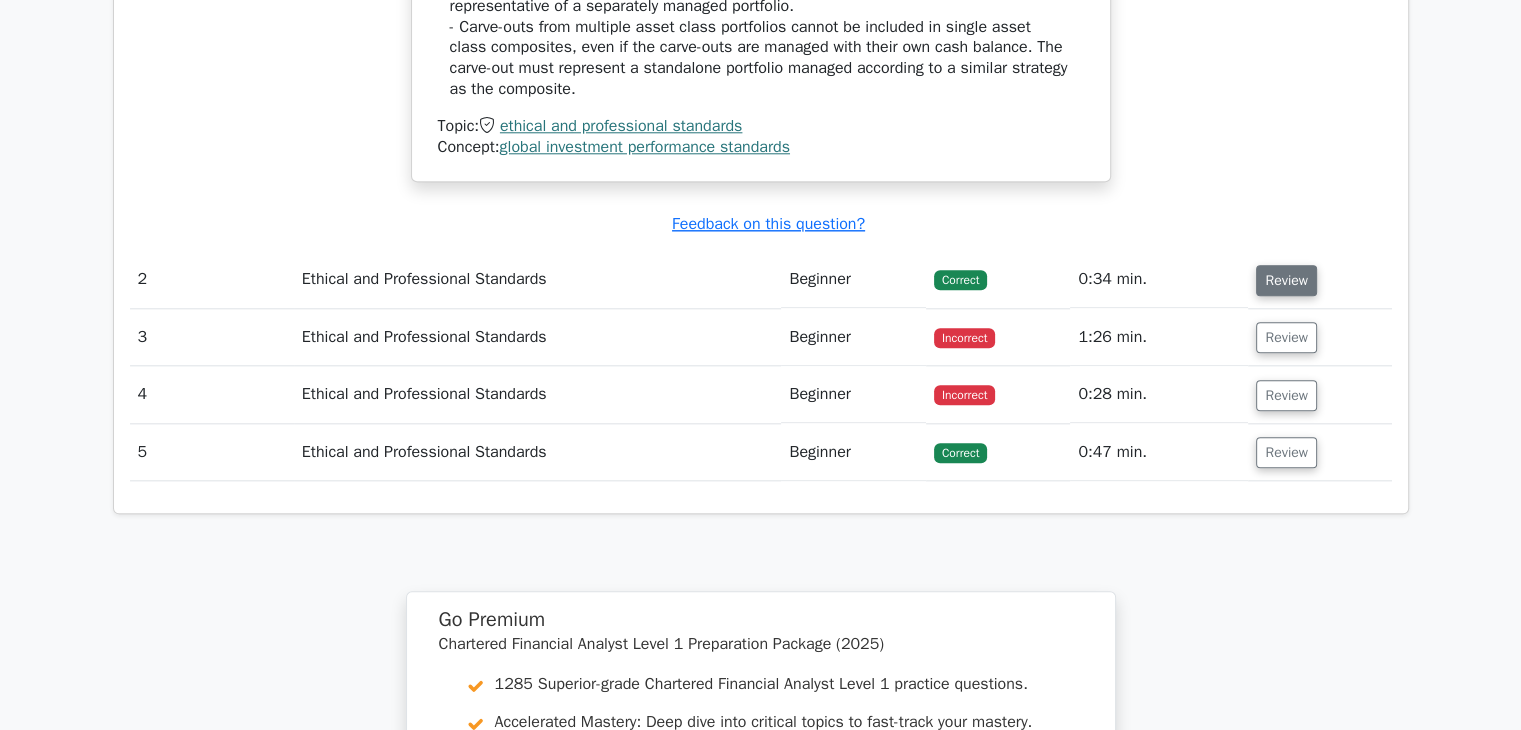 click on "Review" at bounding box center (1286, 280) 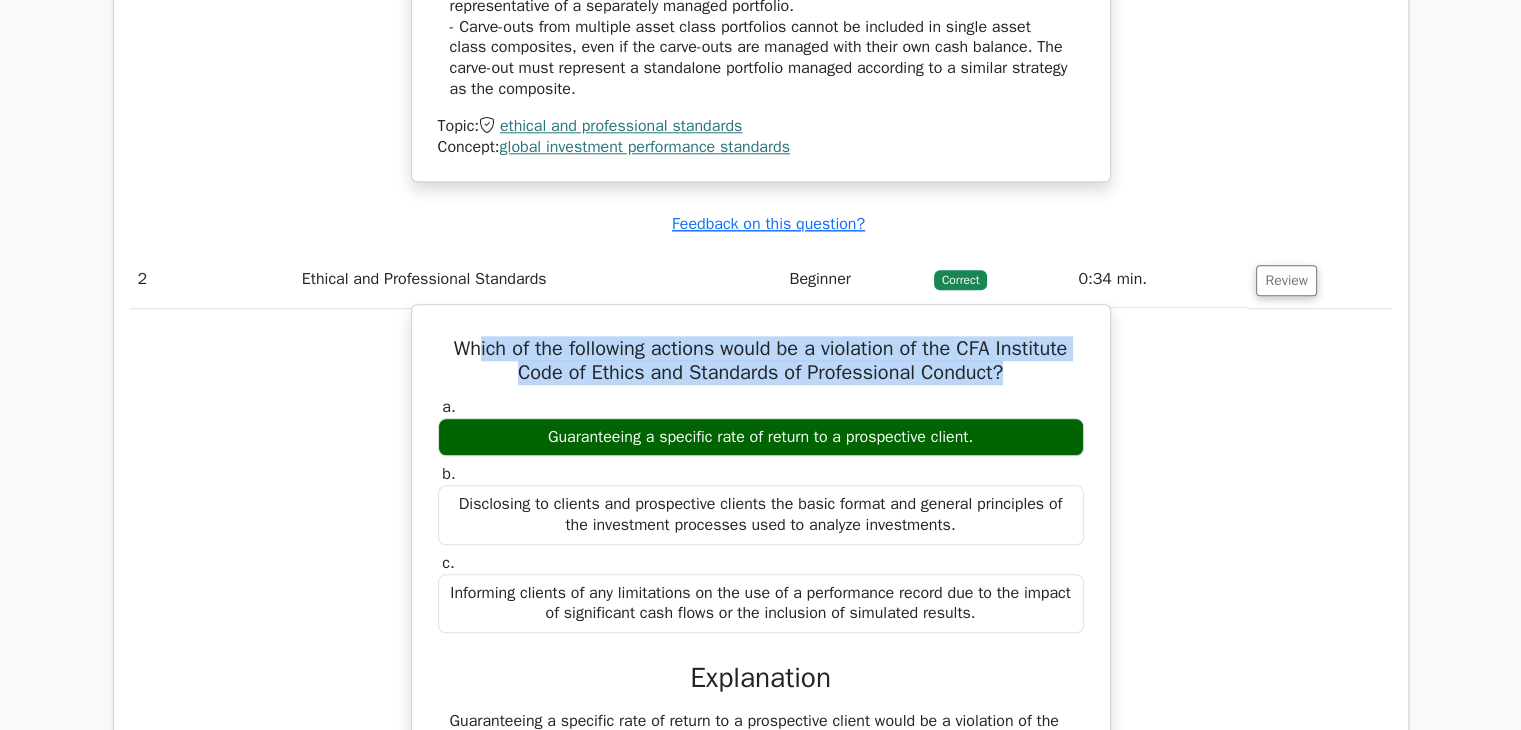 drag, startPoint x: 466, startPoint y: 337, endPoint x: 1007, endPoint y: 374, distance: 542.2638 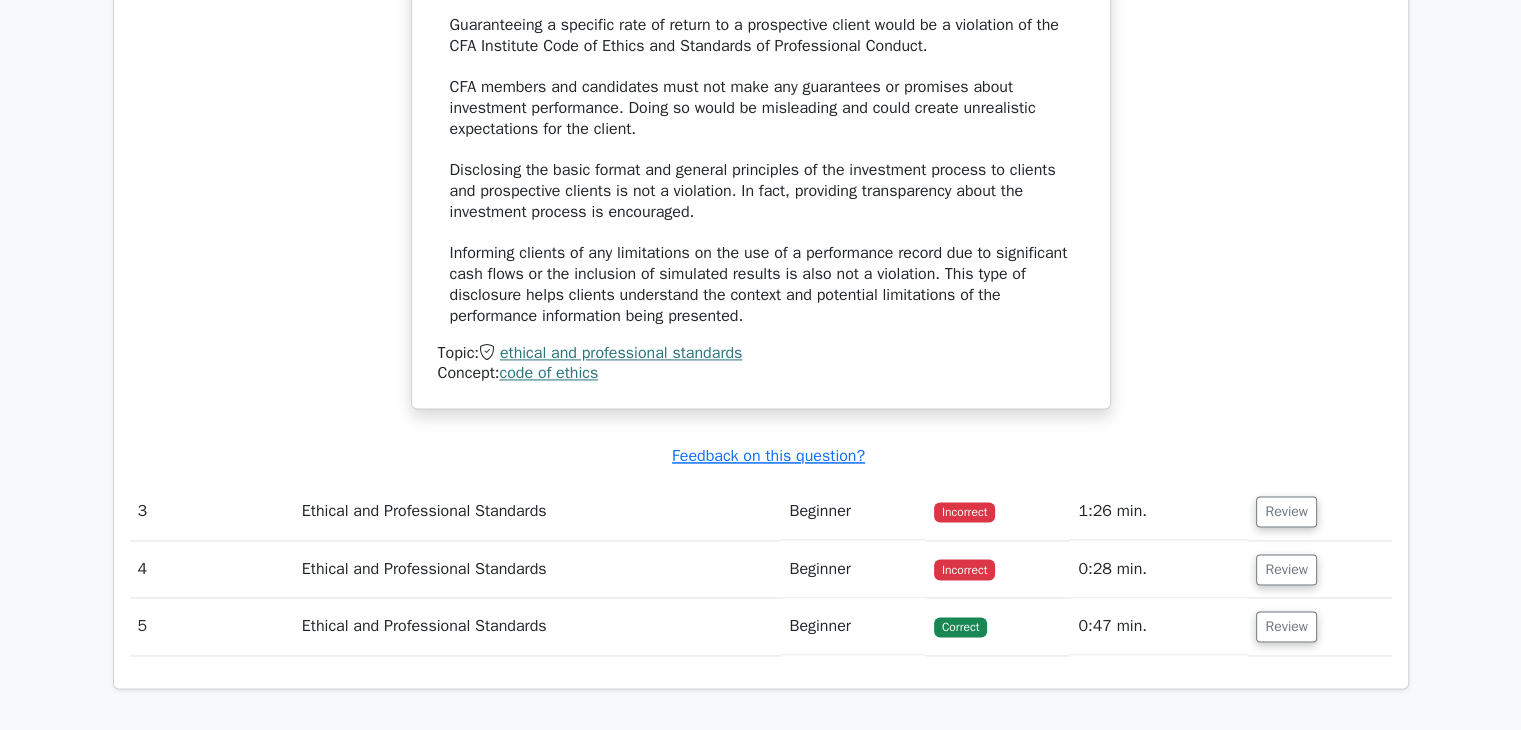 scroll, scrollTop: 3000, scrollLeft: 0, axis: vertical 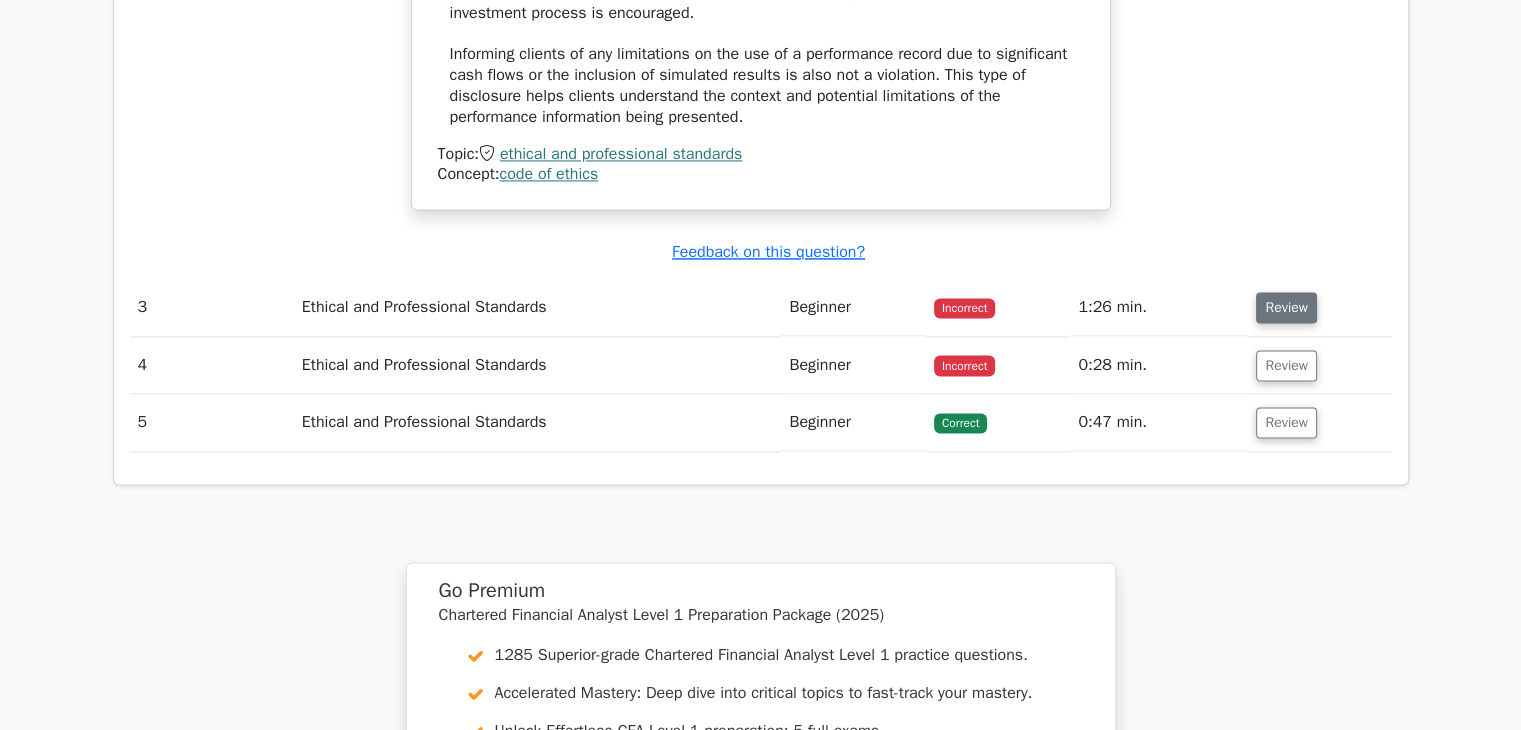 click on "Review" at bounding box center (1286, 307) 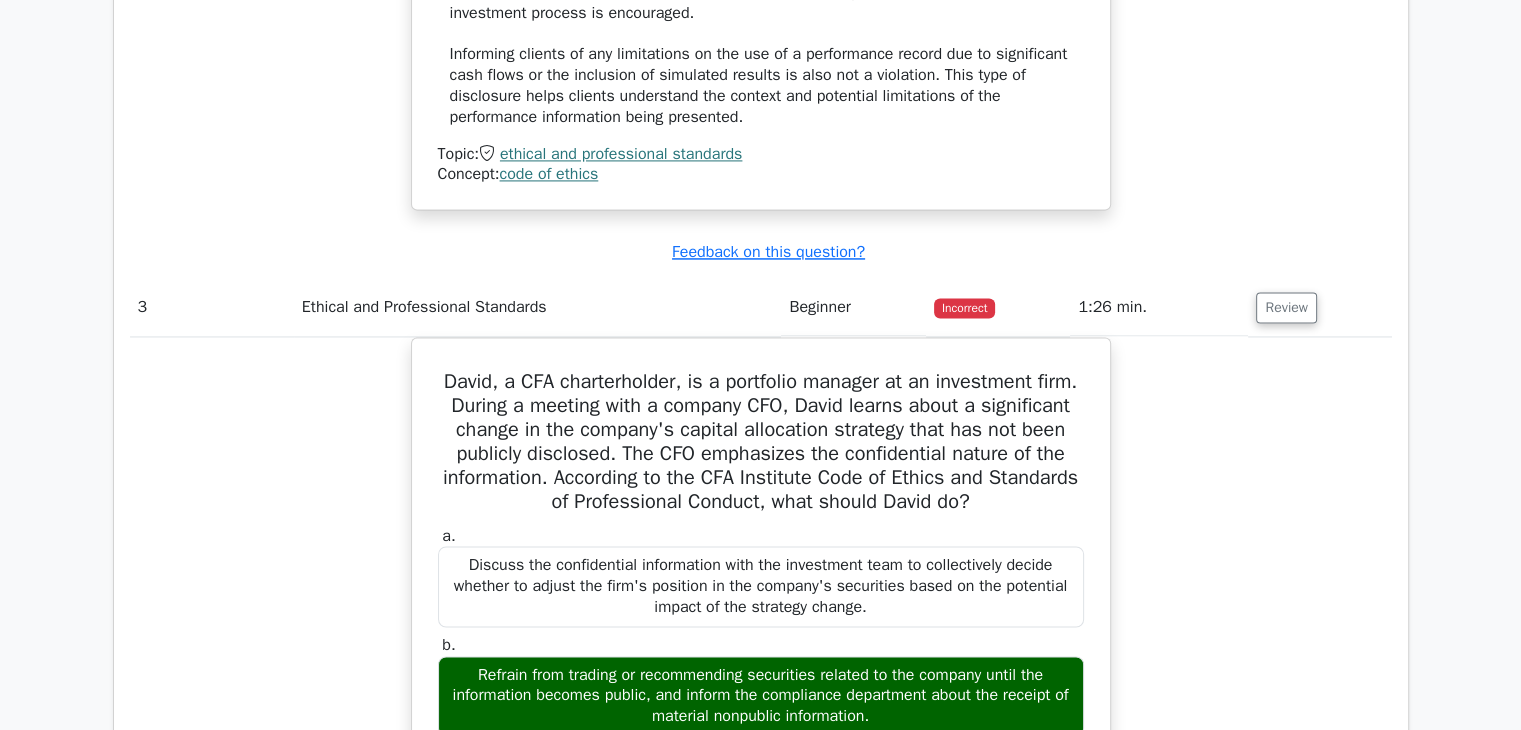 scroll, scrollTop: 3100, scrollLeft: 0, axis: vertical 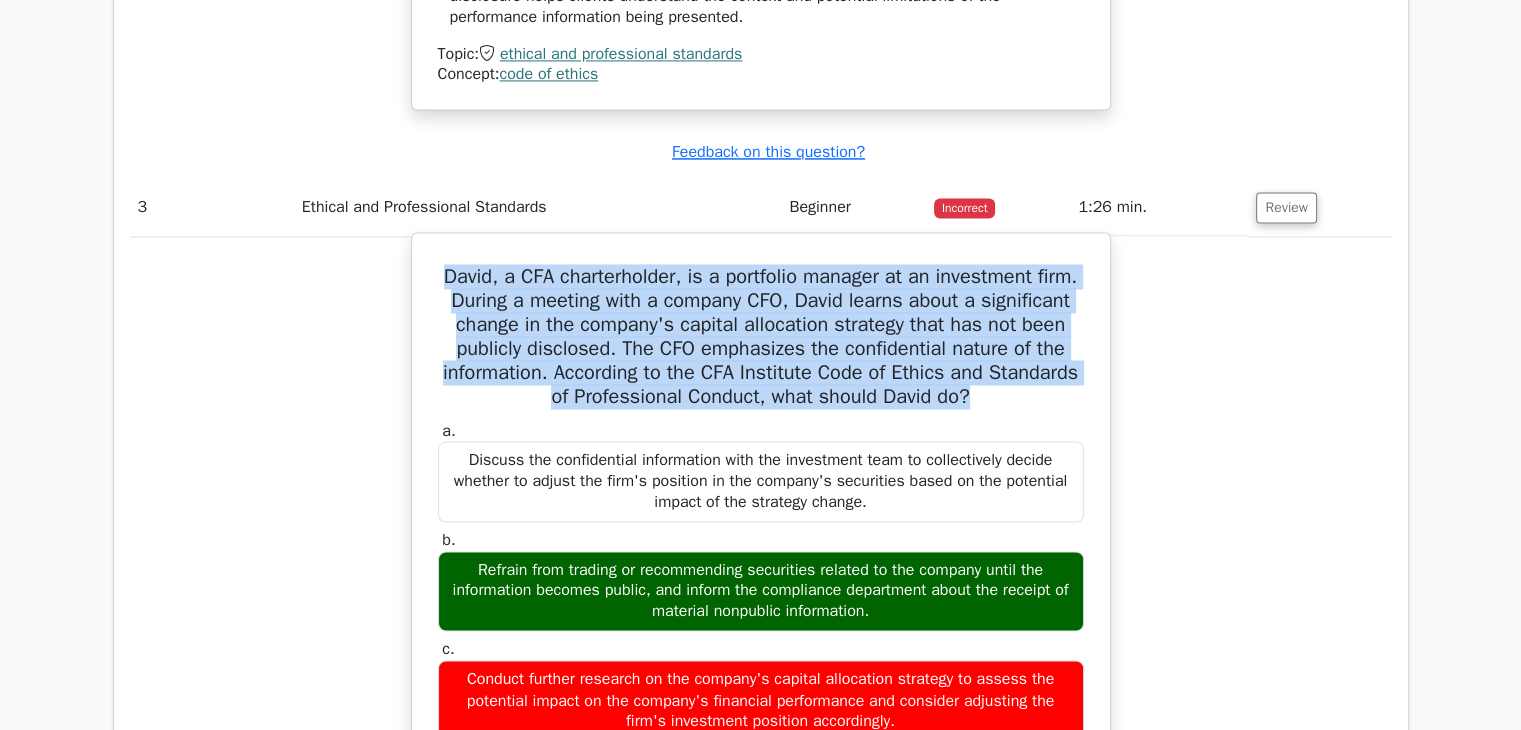 drag, startPoint x: 515, startPoint y: 271, endPoint x: 1099, endPoint y: 398, distance: 597.64954 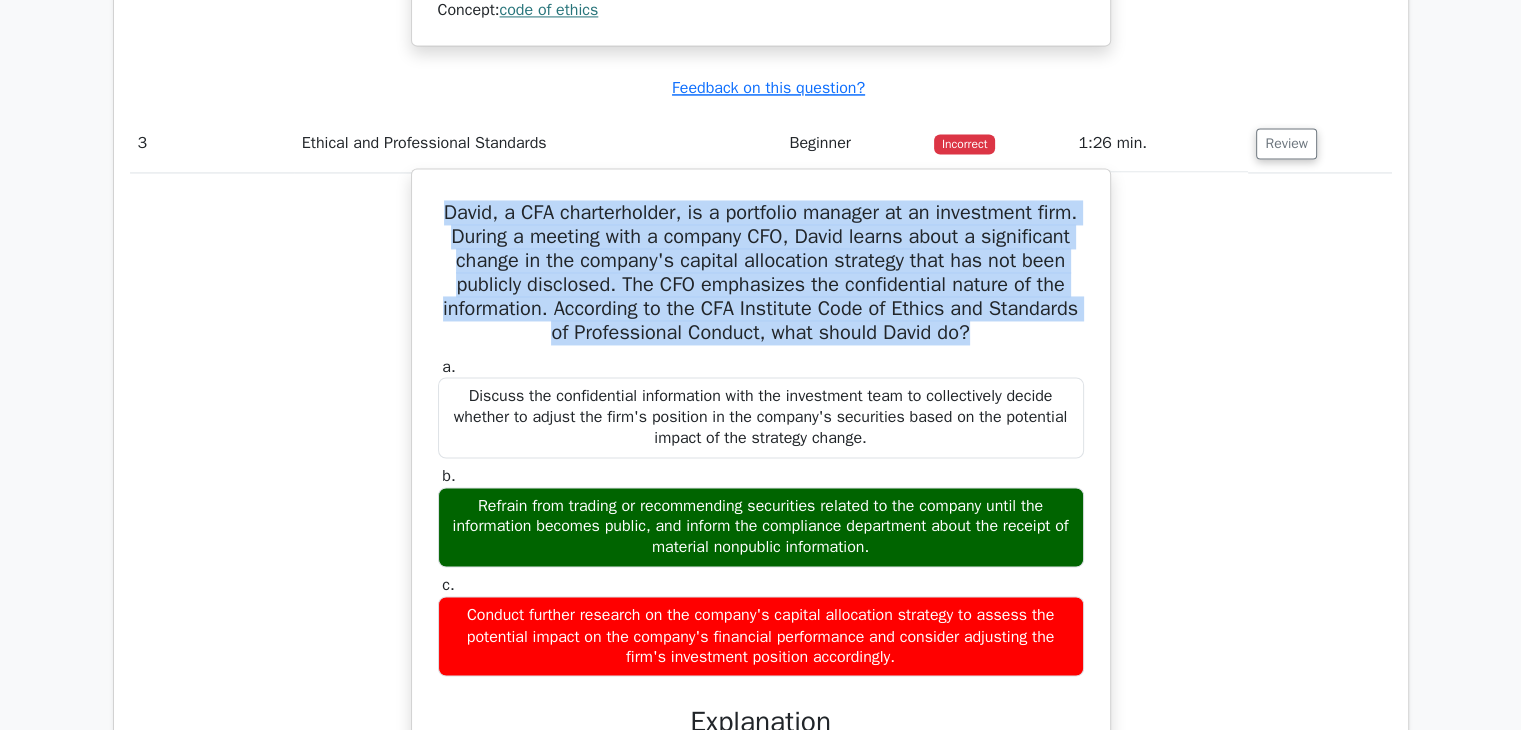 scroll, scrollTop: 3200, scrollLeft: 0, axis: vertical 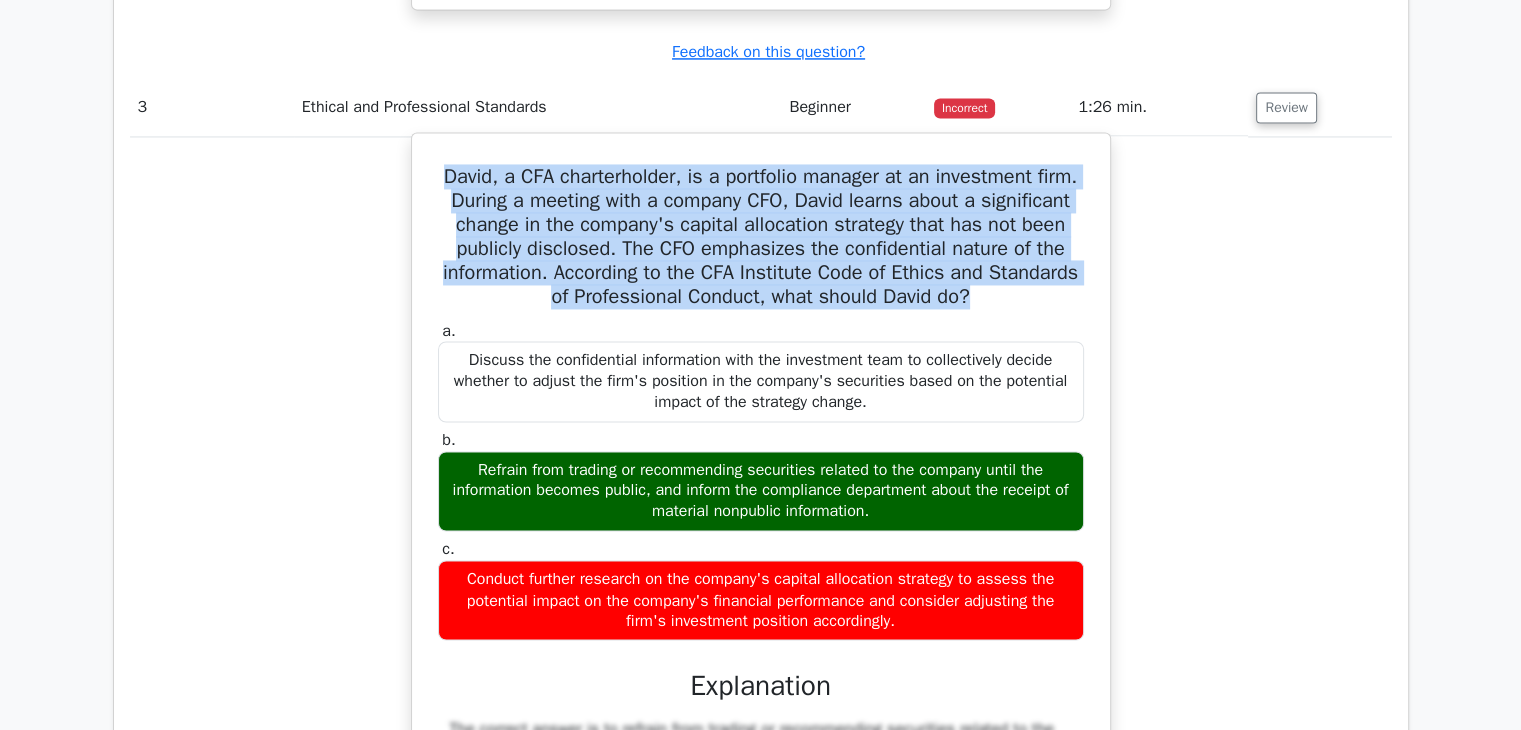 drag, startPoint x: 463, startPoint y: 453, endPoint x: 831, endPoint y: 481, distance: 369.0637 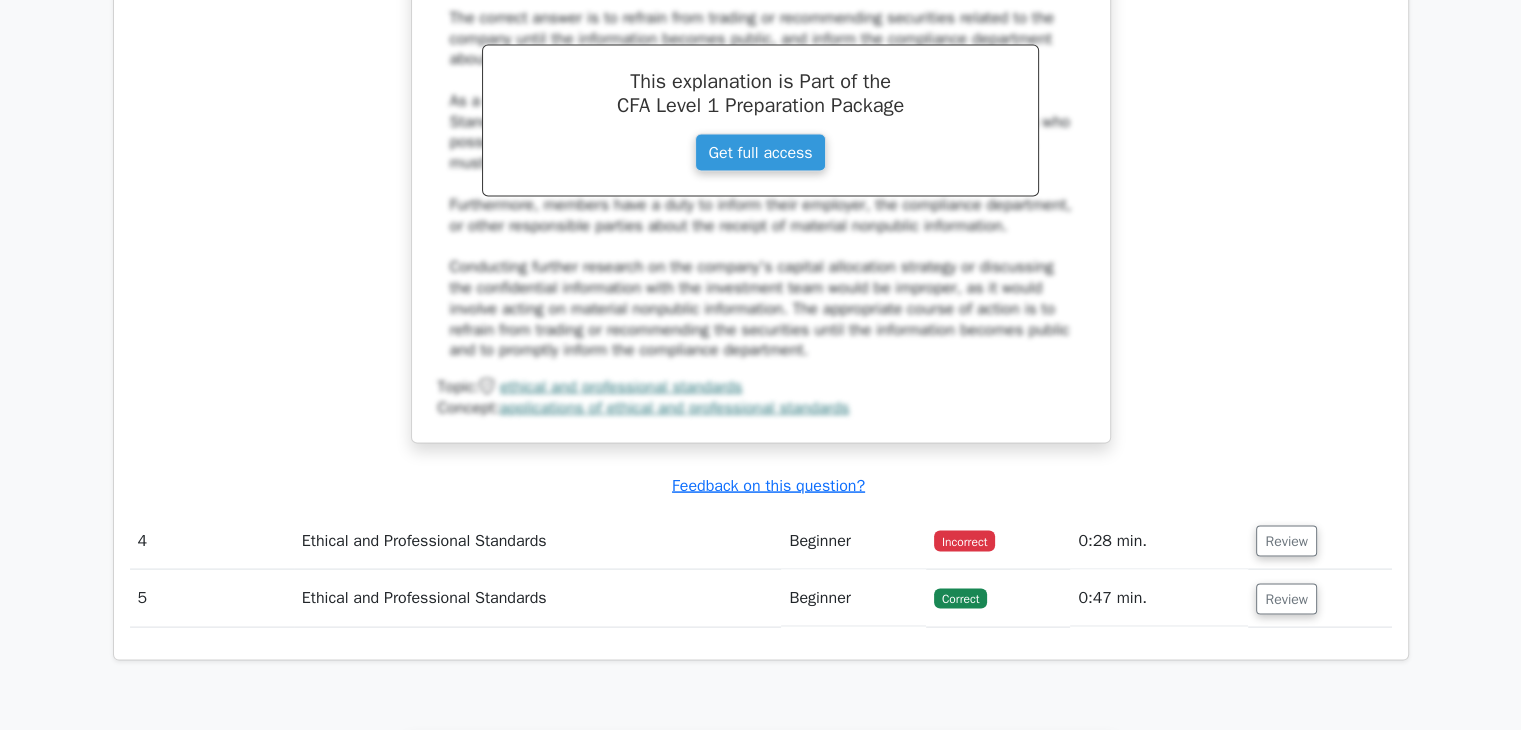 scroll, scrollTop: 4000, scrollLeft: 0, axis: vertical 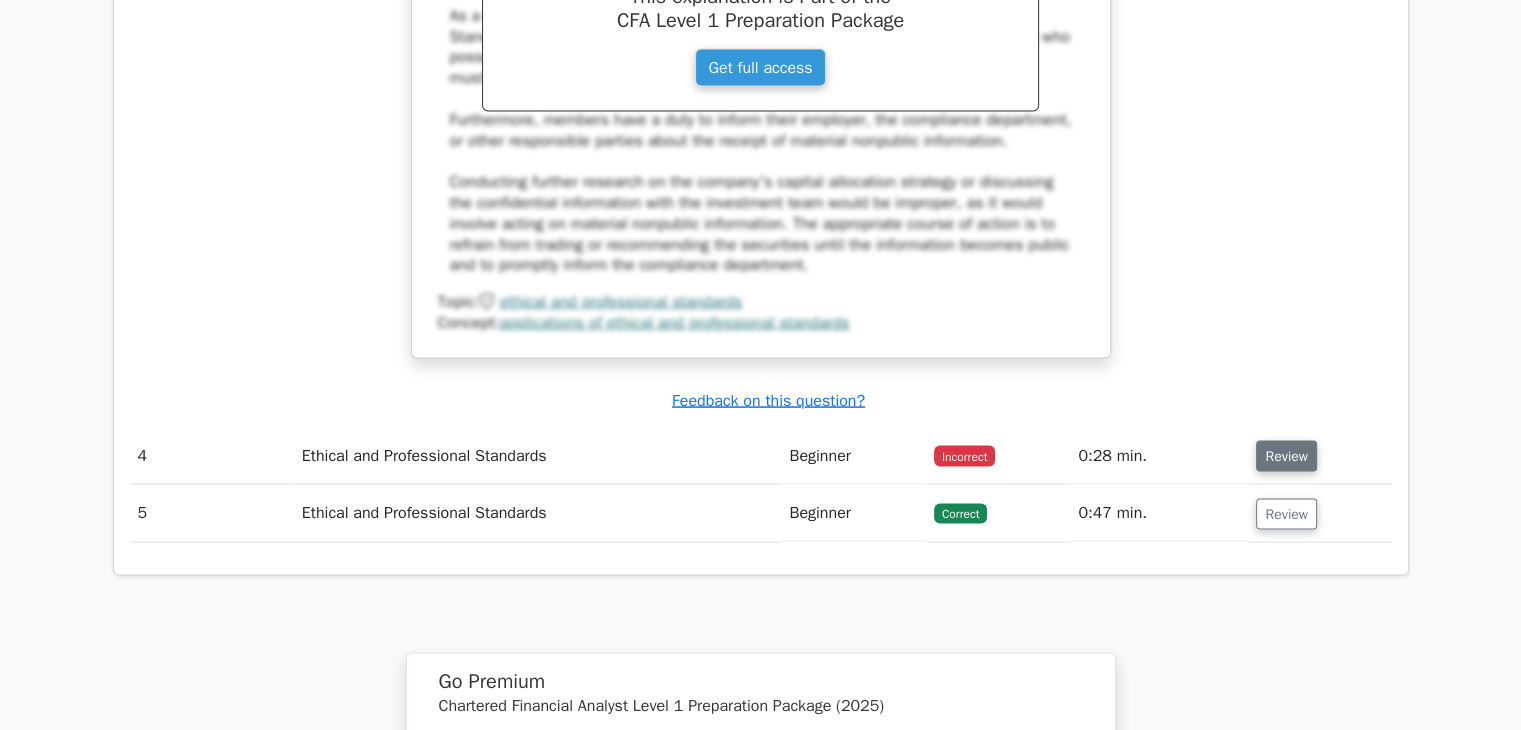 click on "Review" at bounding box center (1286, 456) 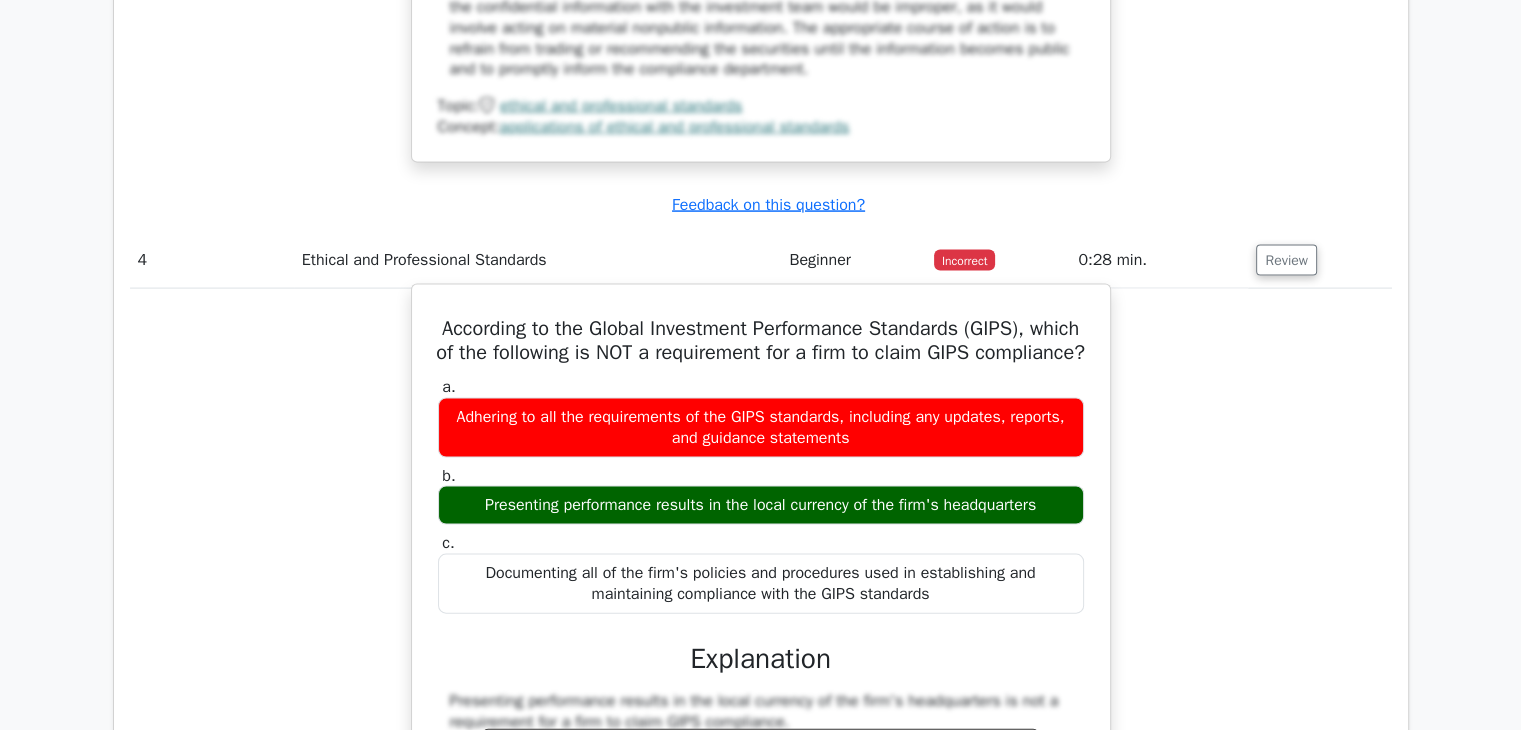scroll, scrollTop: 4200, scrollLeft: 0, axis: vertical 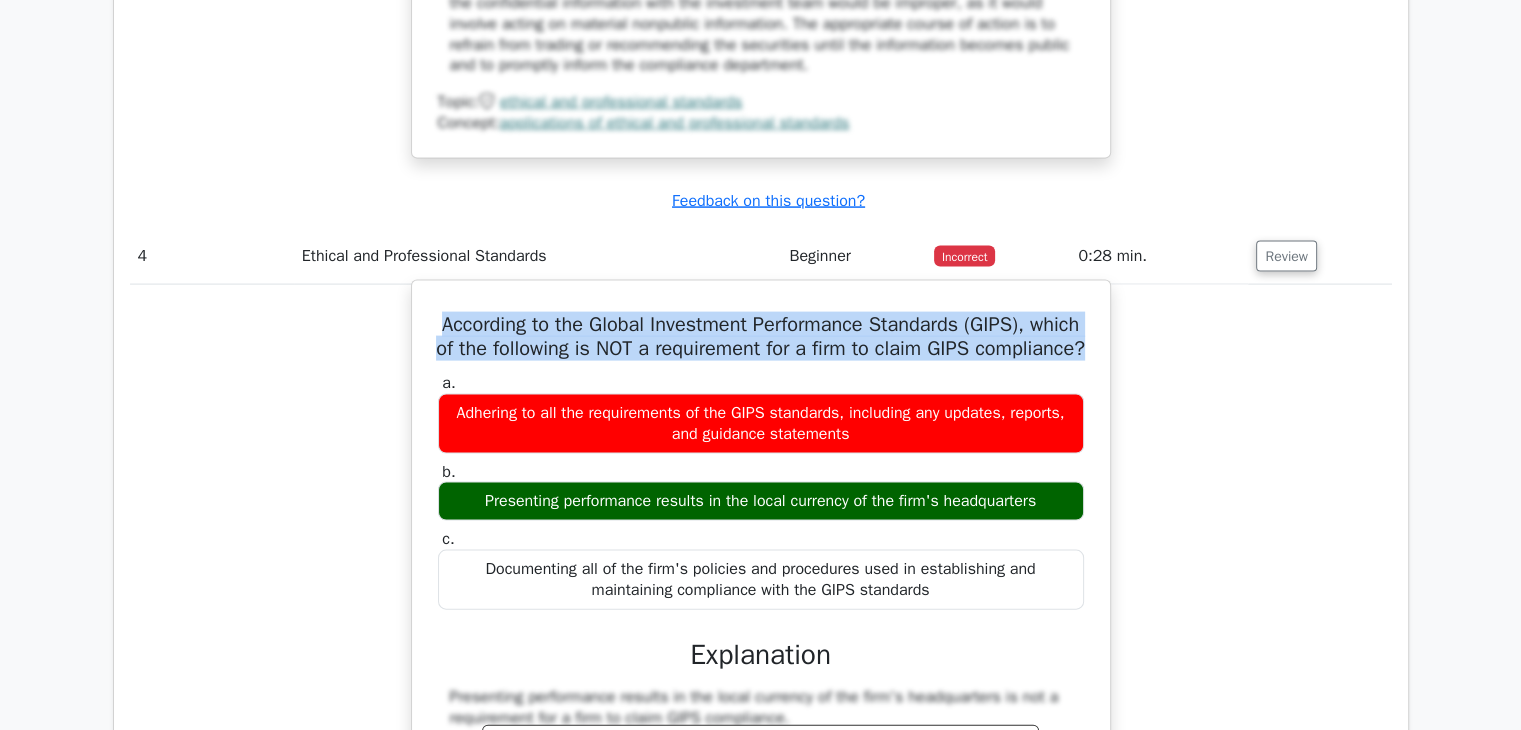 drag, startPoint x: 685, startPoint y: 357, endPoint x: 818, endPoint y: 393, distance: 137.78607 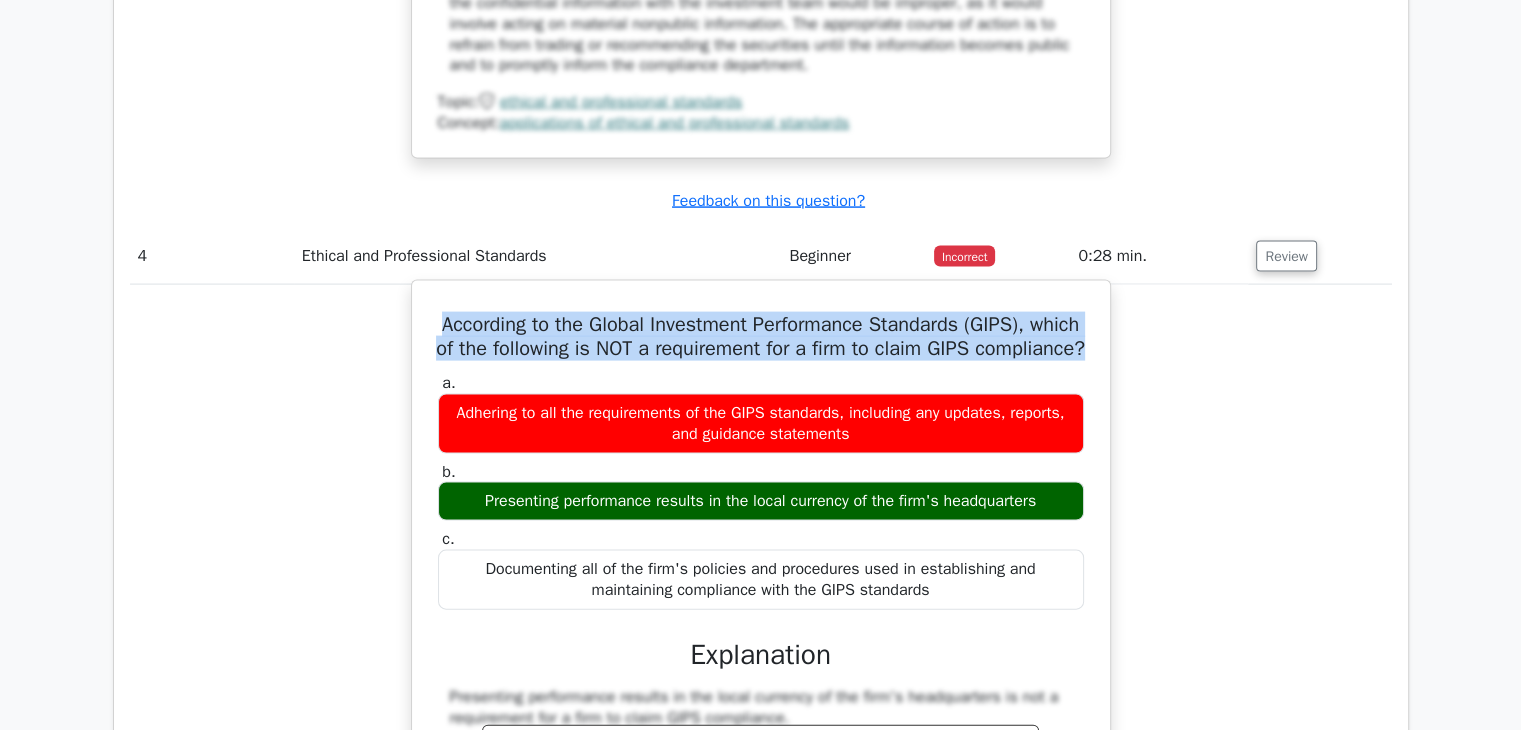 drag, startPoint x: 453, startPoint y: 523, endPoint x: 1064, endPoint y: 532, distance: 611.0663 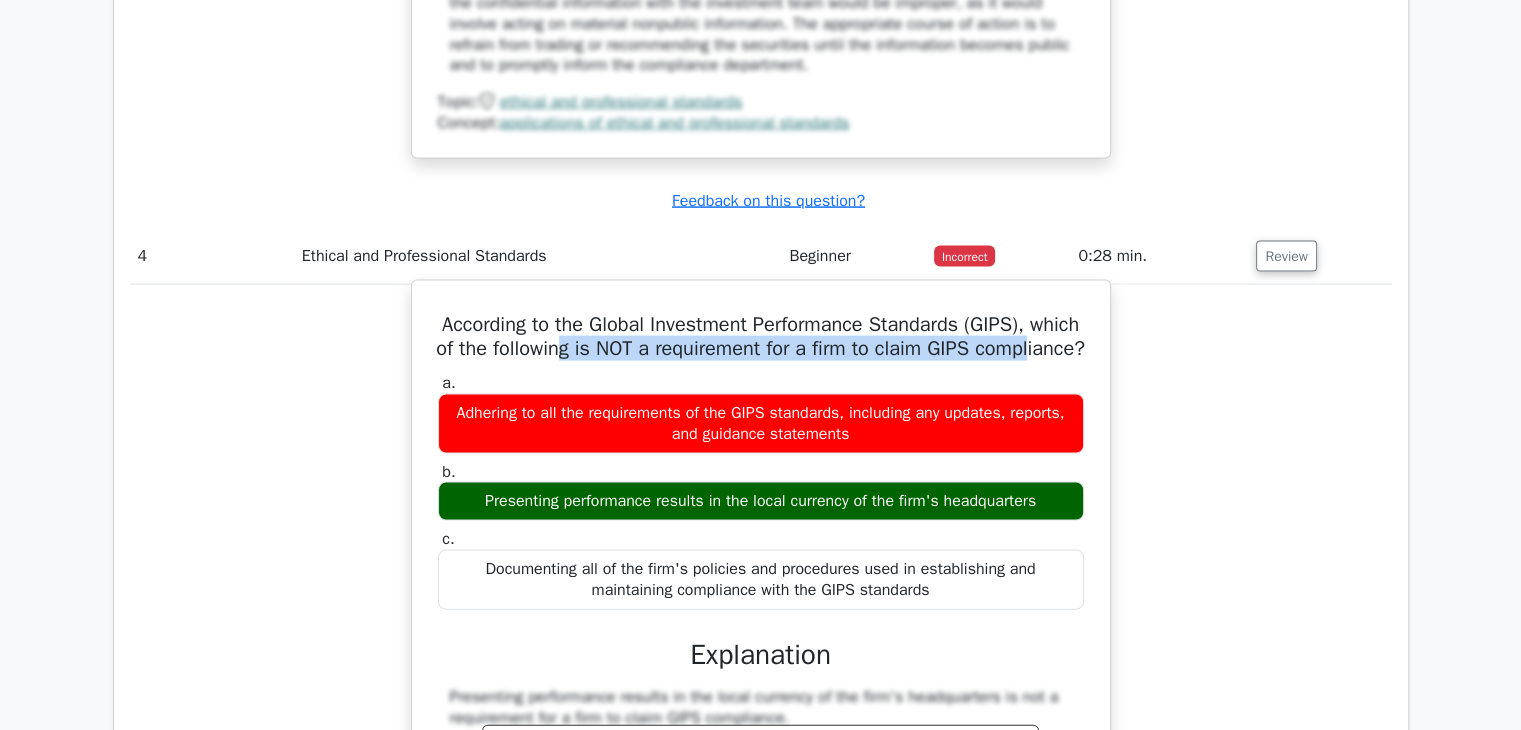 drag, startPoint x: 646, startPoint y: 361, endPoint x: 761, endPoint y: 397, distance: 120.50311 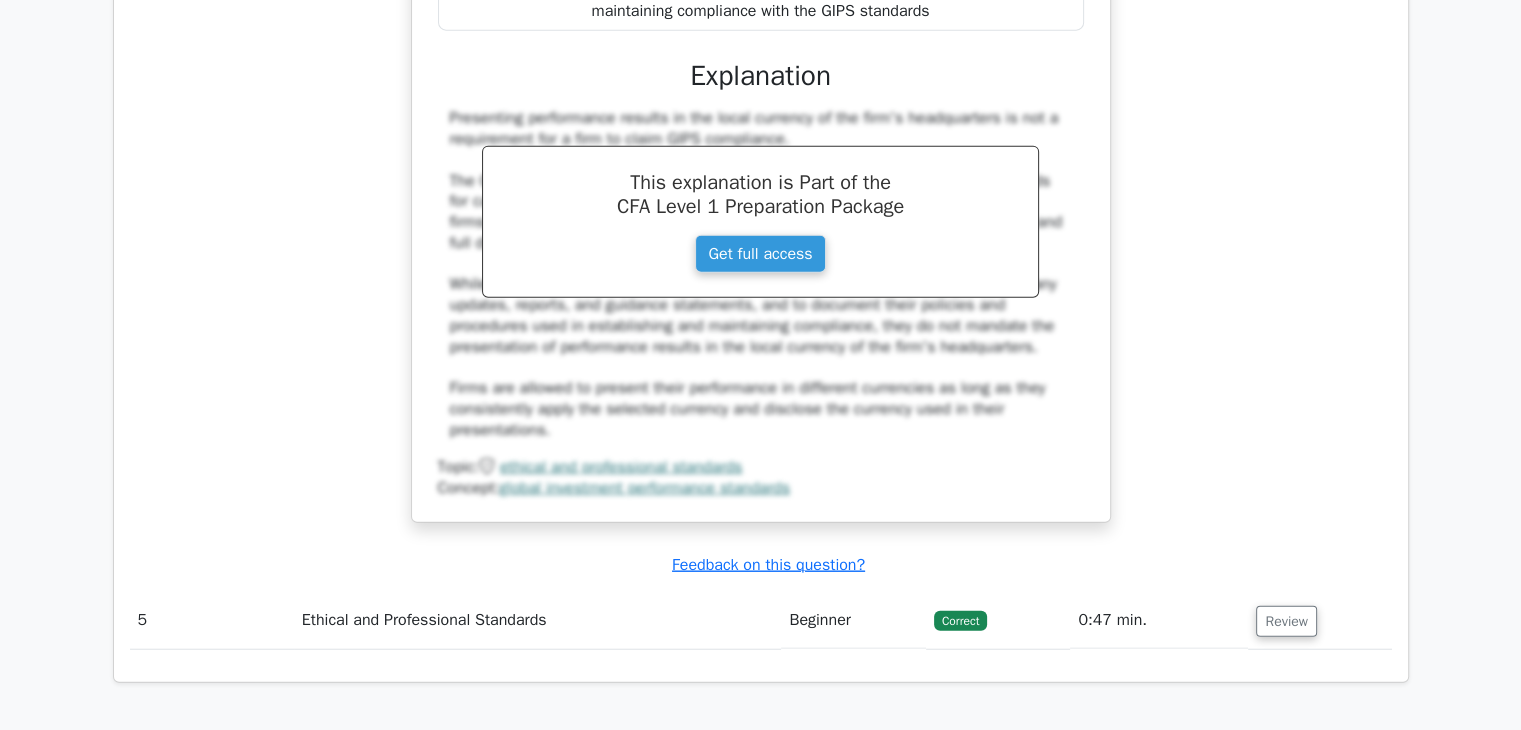 scroll, scrollTop: 5000, scrollLeft: 0, axis: vertical 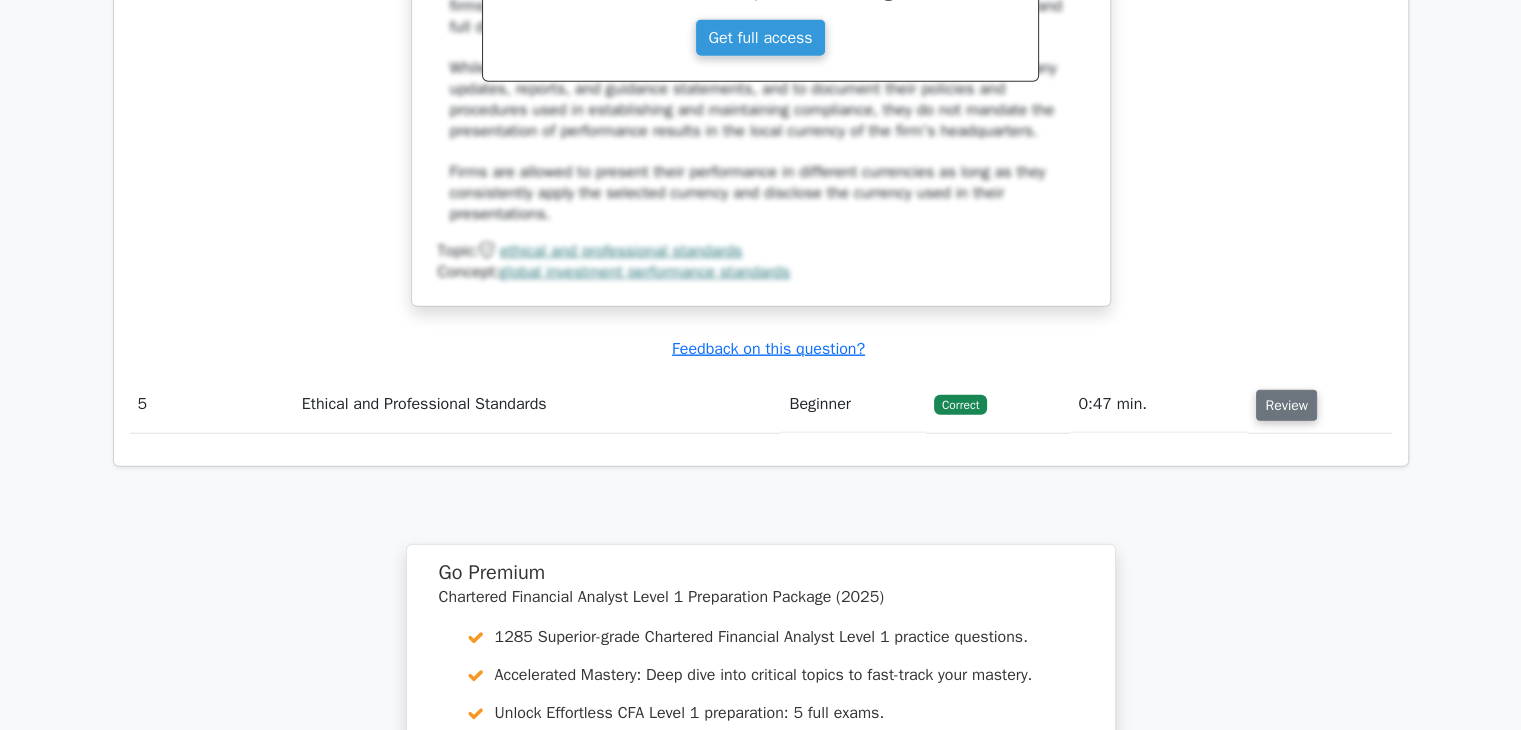 click on "Review" at bounding box center (1286, 405) 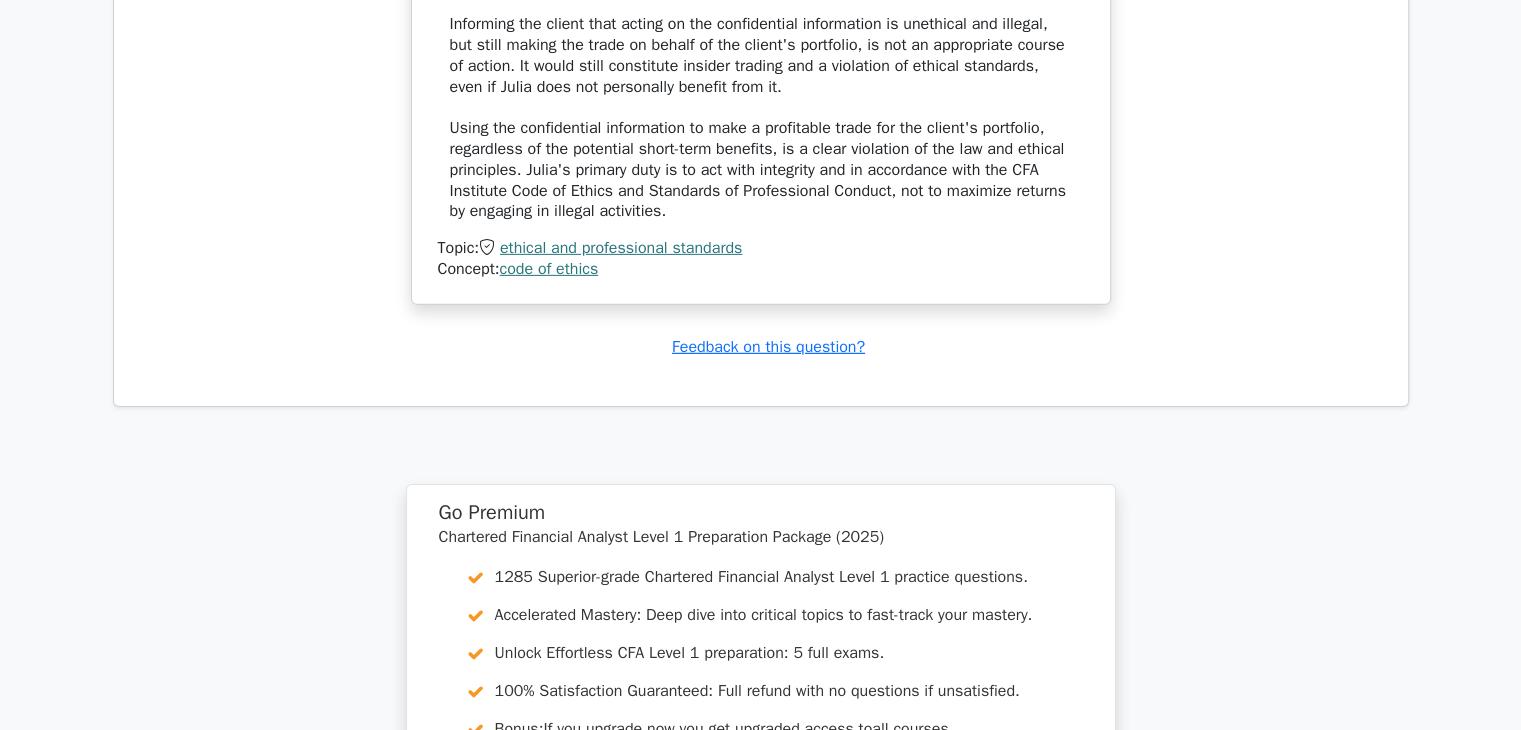 scroll, scrollTop: 6700, scrollLeft: 0, axis: vertical 